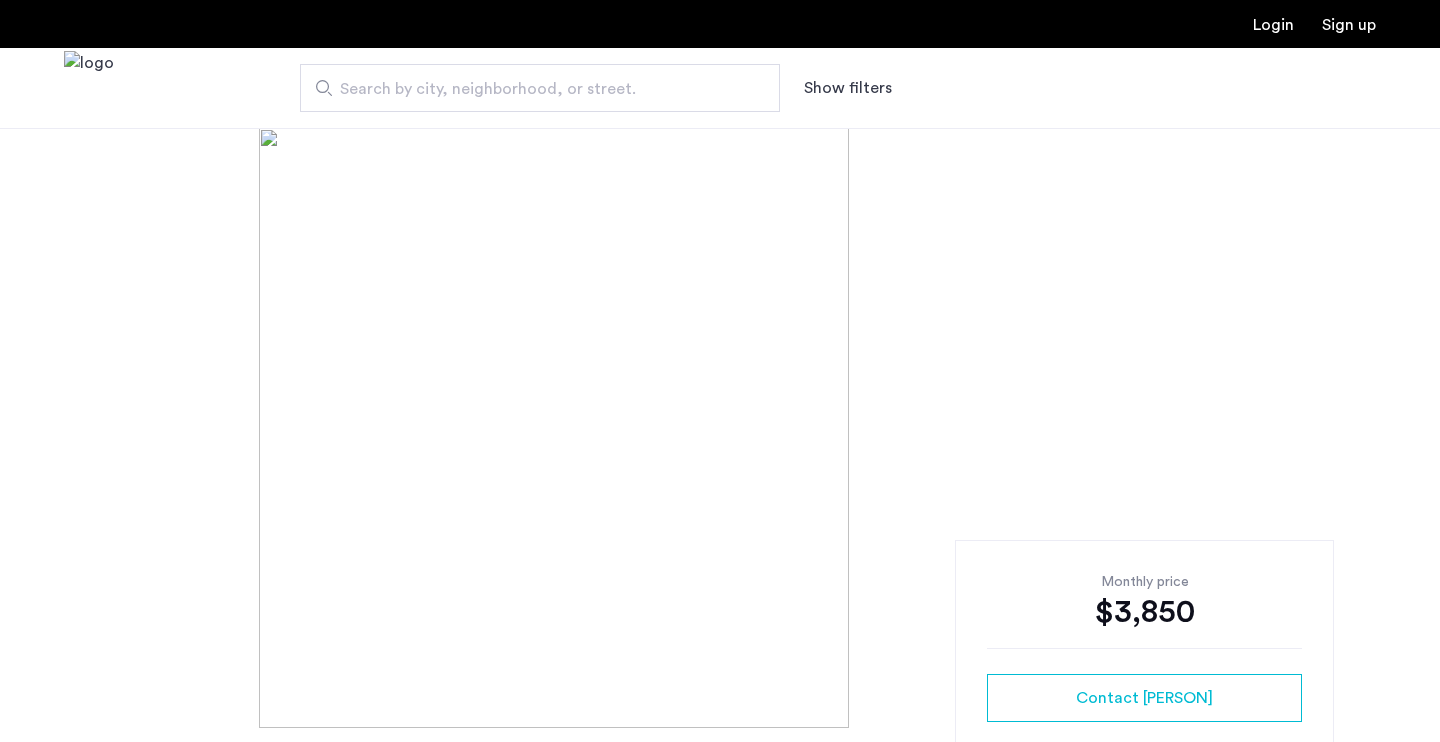 scroll, scrollTop: 0, scrollLeft: 0, axis: both 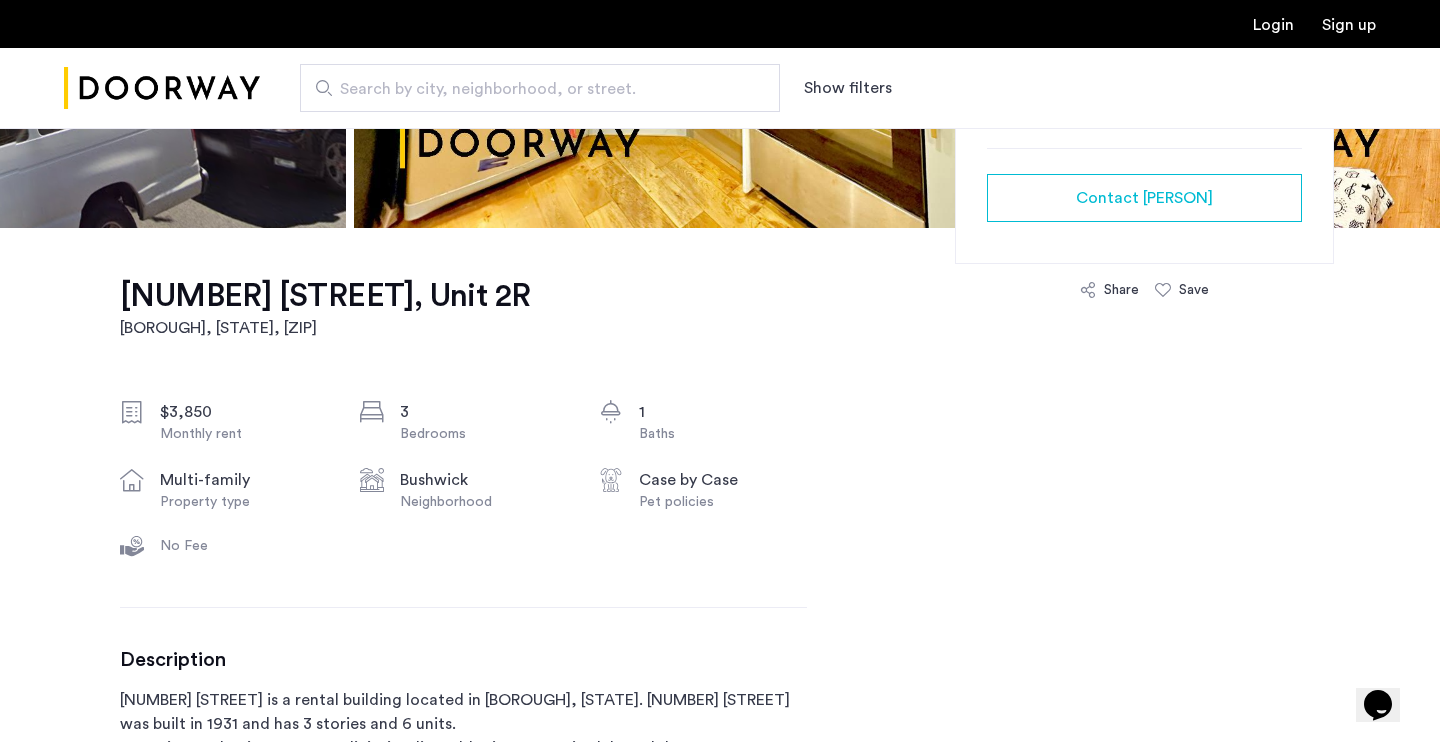 click on "Show filters" at bounding box center (848, 88) 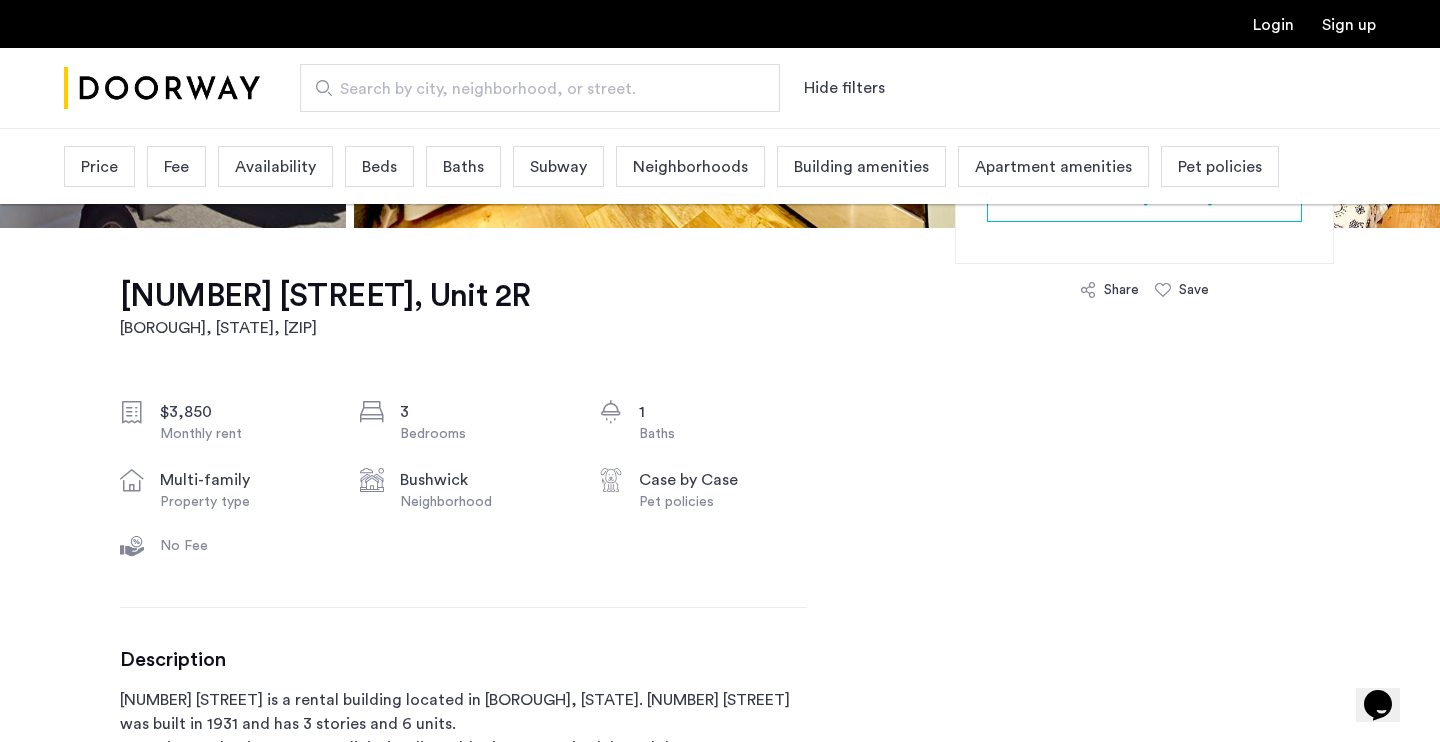 click on "Price" at bounding box center (99, 166) 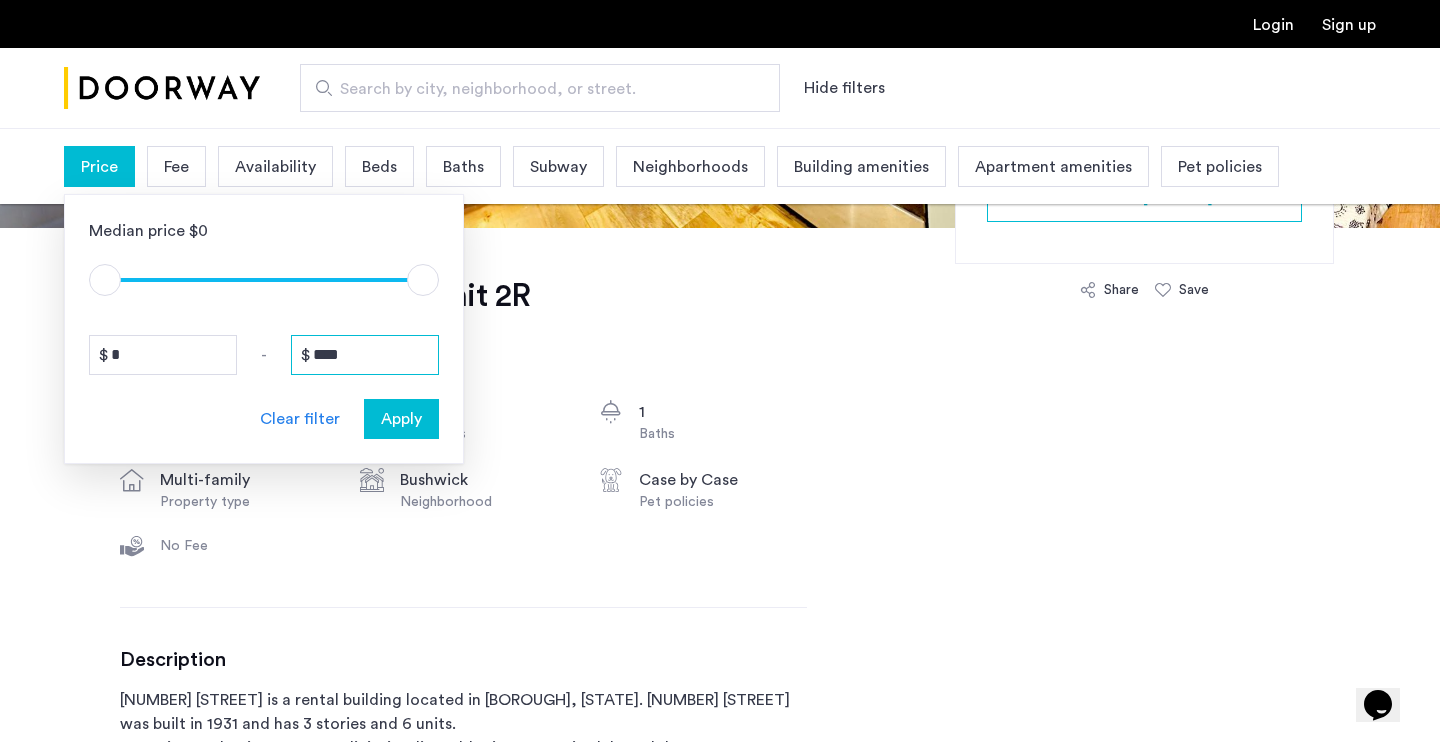 drag, startPoint x: 356, startPoint y: 353, endPoint x: 209, endPoint y: 352, distance: 147.0034 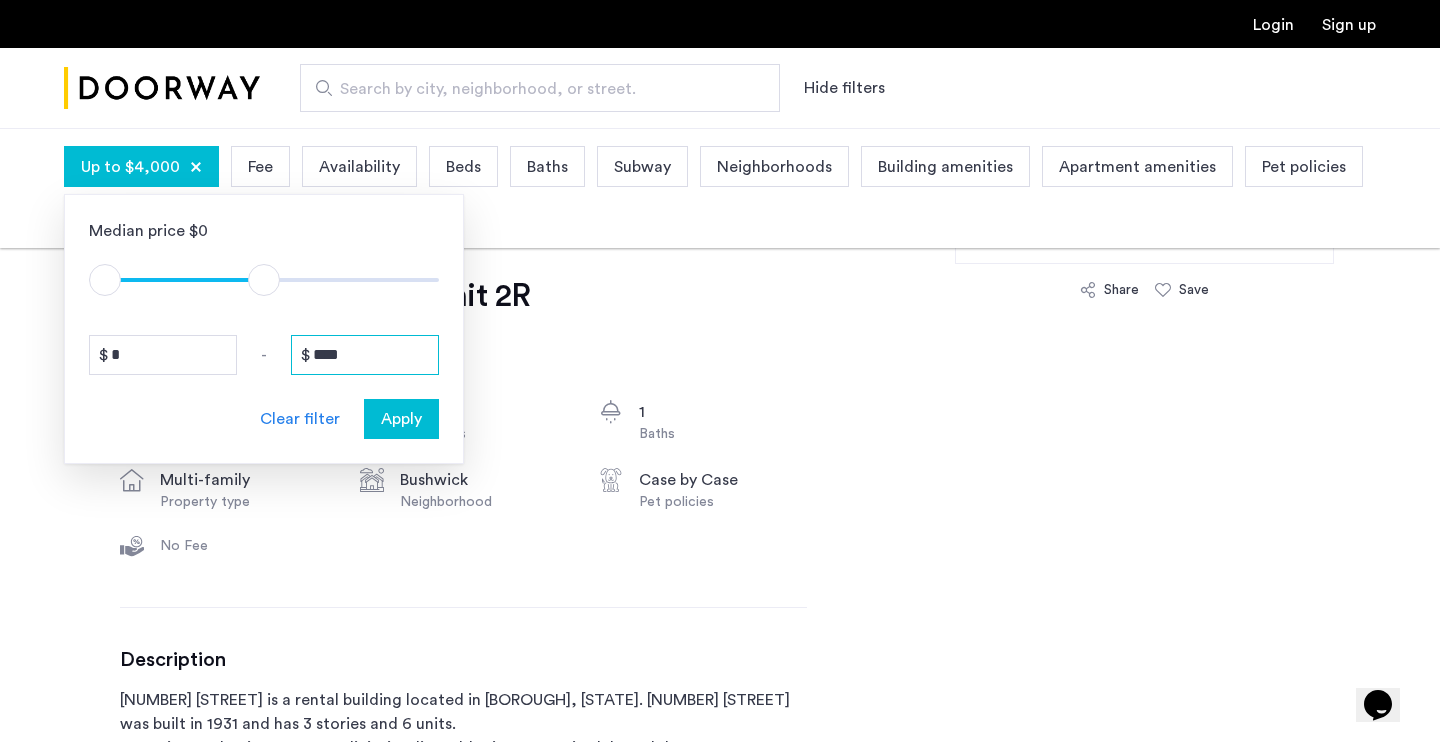 type on "****" 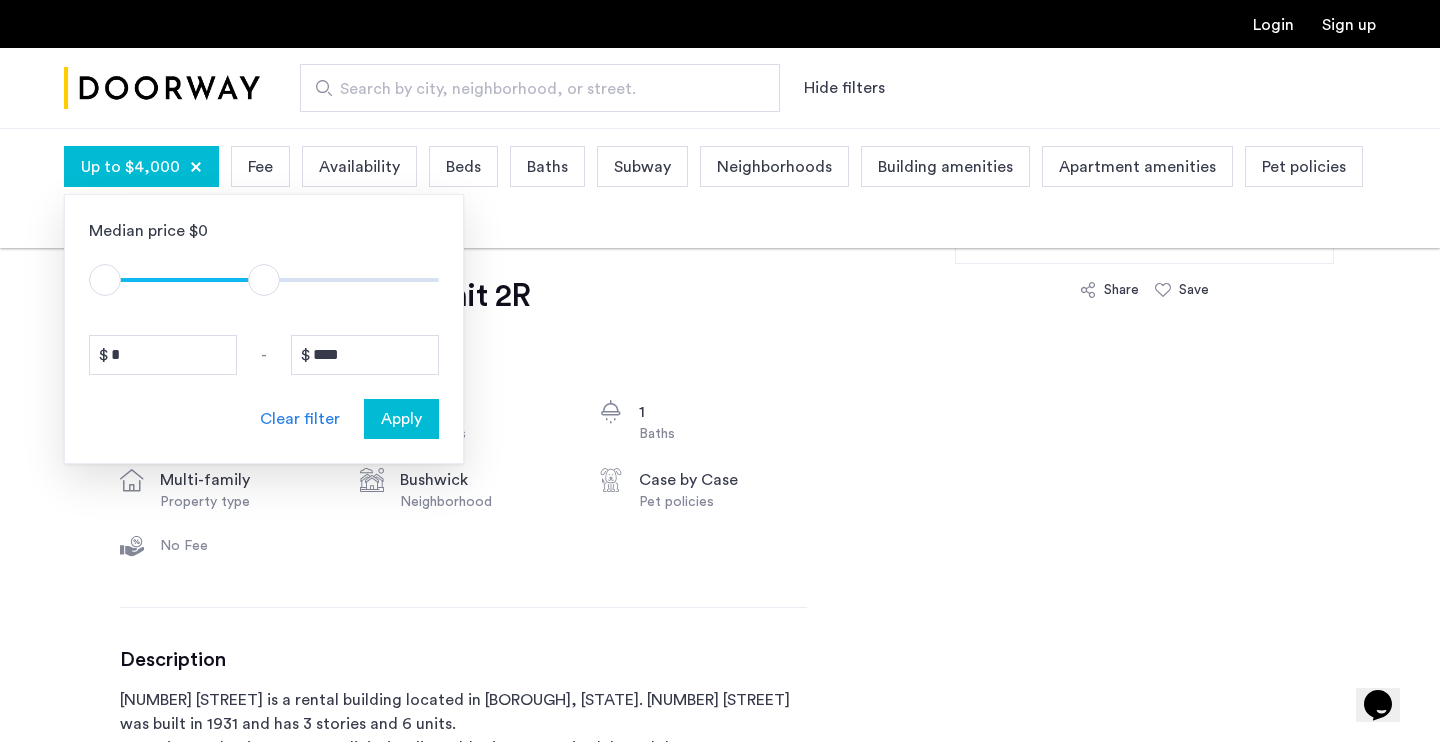 click on "Apply" at bounding box center [401, 419] 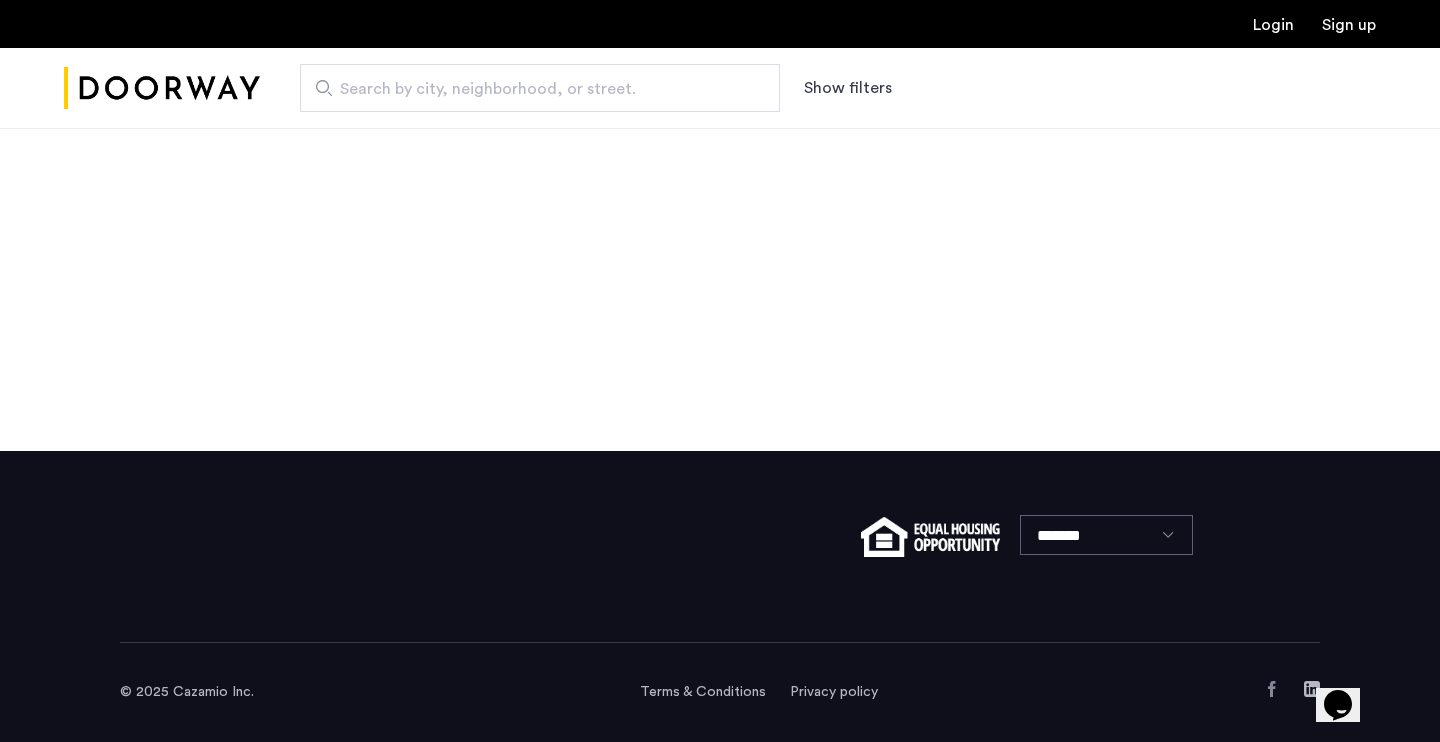 scroll, scrollTop: 0, scrollLeft: 0, axis: both 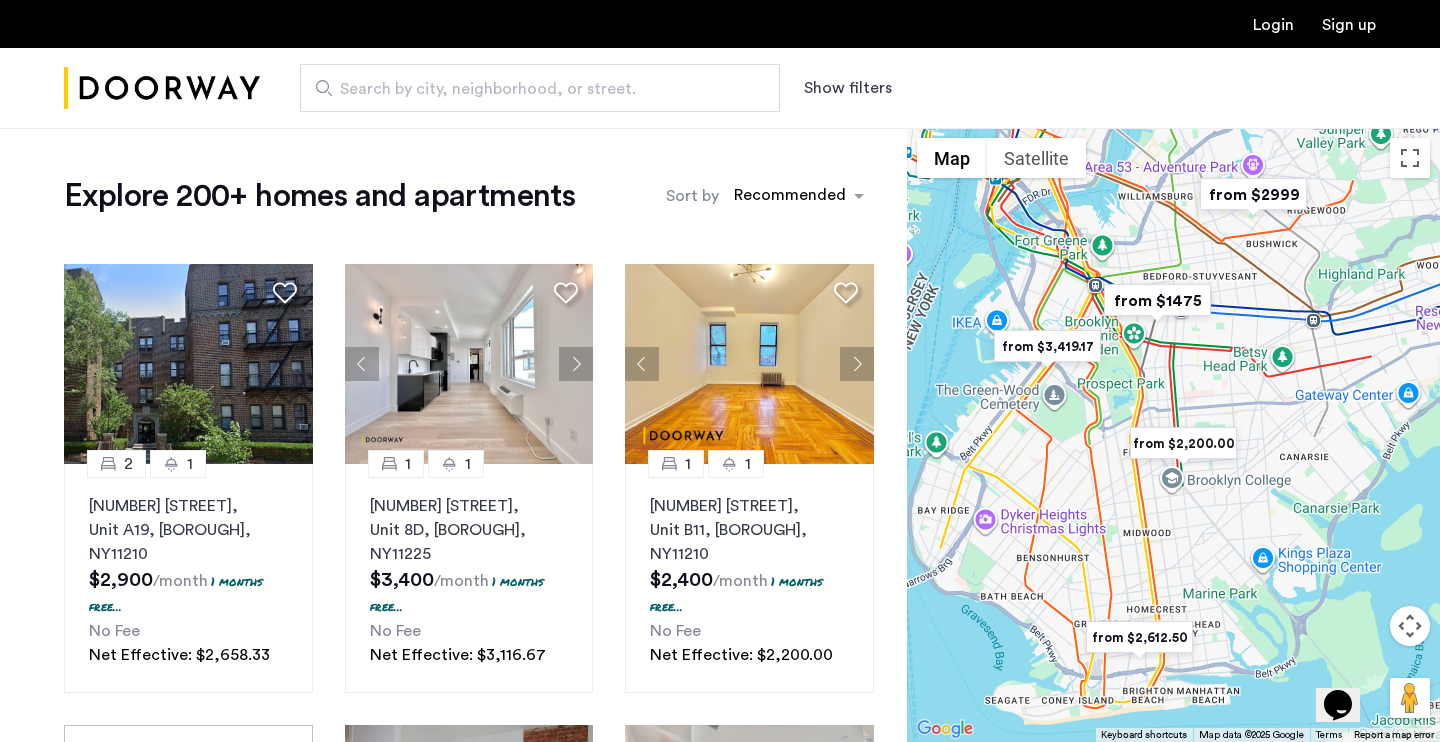 click on "Show filters" at bounding box center [848, 88] 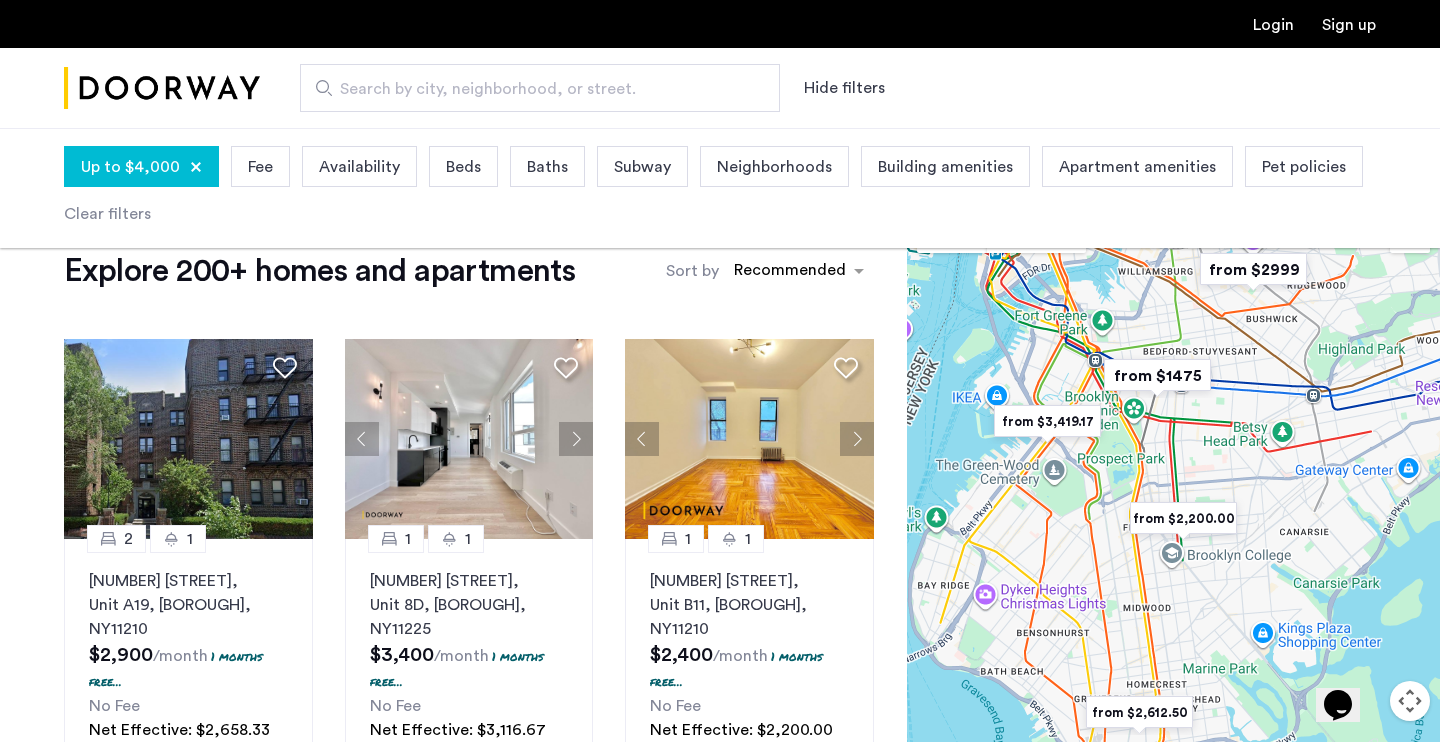 click on "Beds" at bounding box center (463, 167) 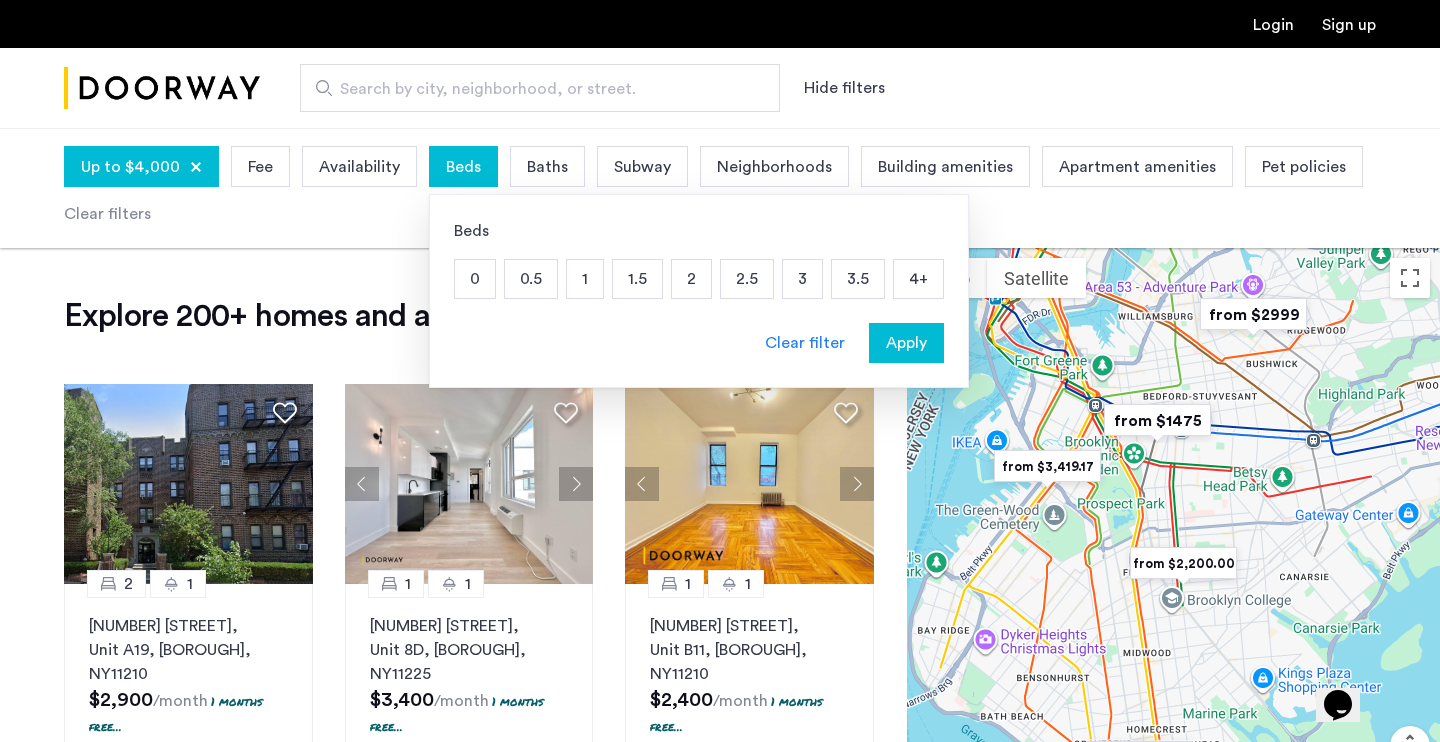 click on "3" at bounding box center [802, 279] 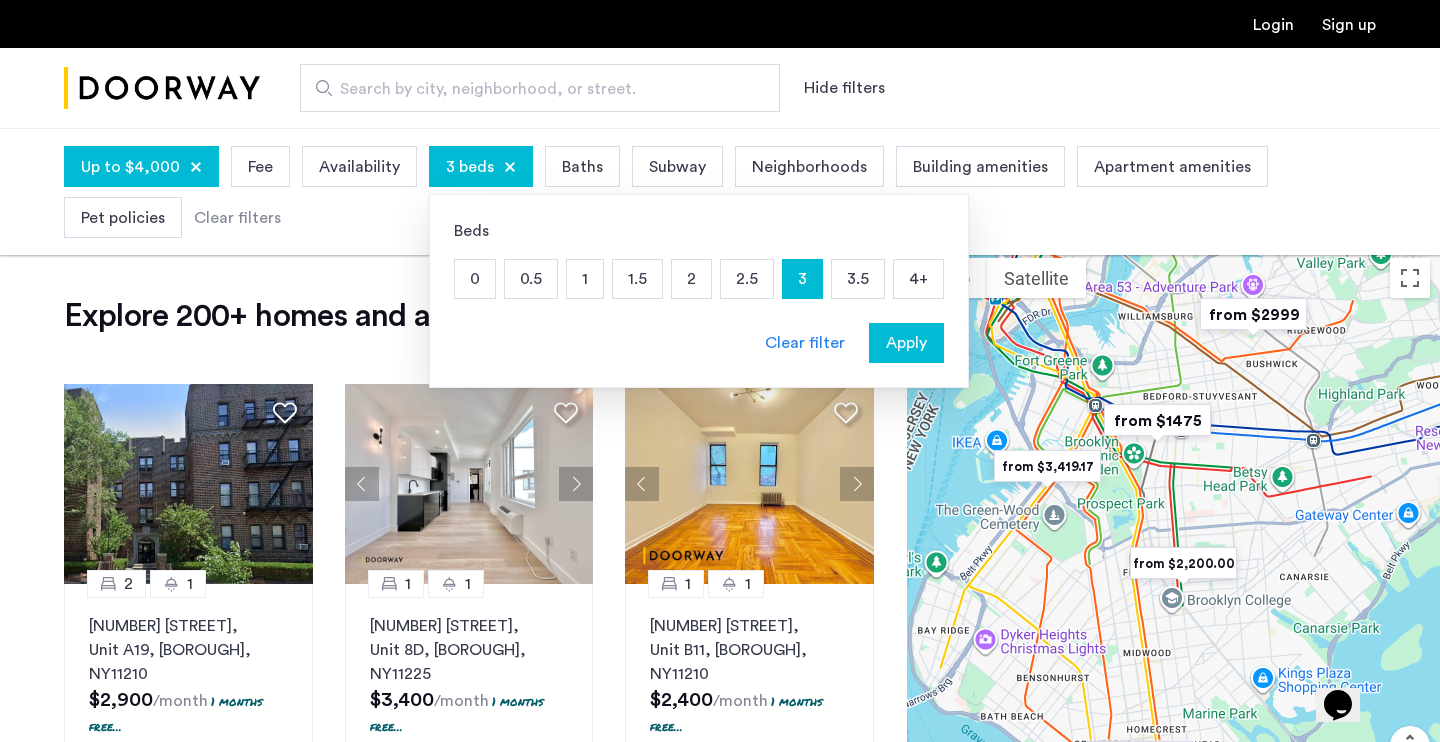 click on "Baths" at bounding box center [582, 167] 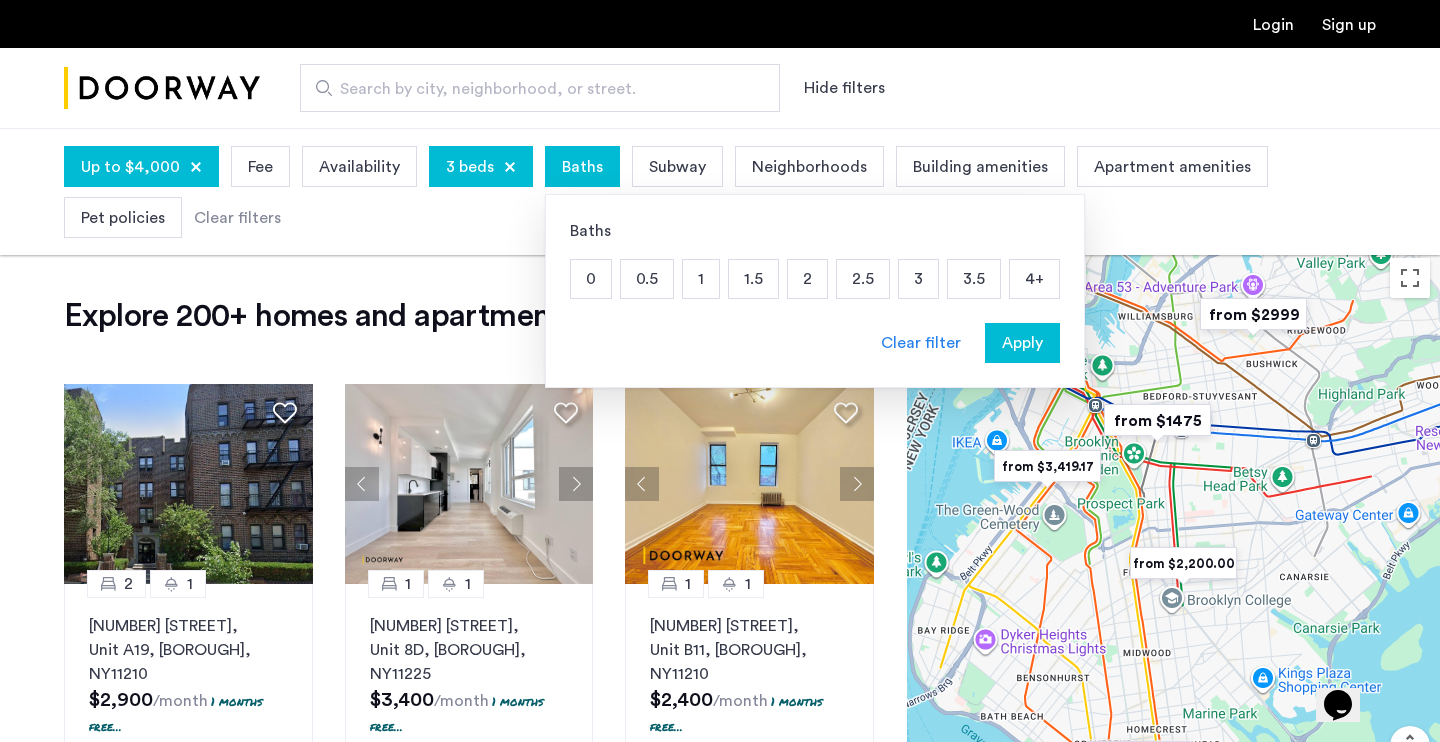click on "Subway" at bounding box center (677, 167) 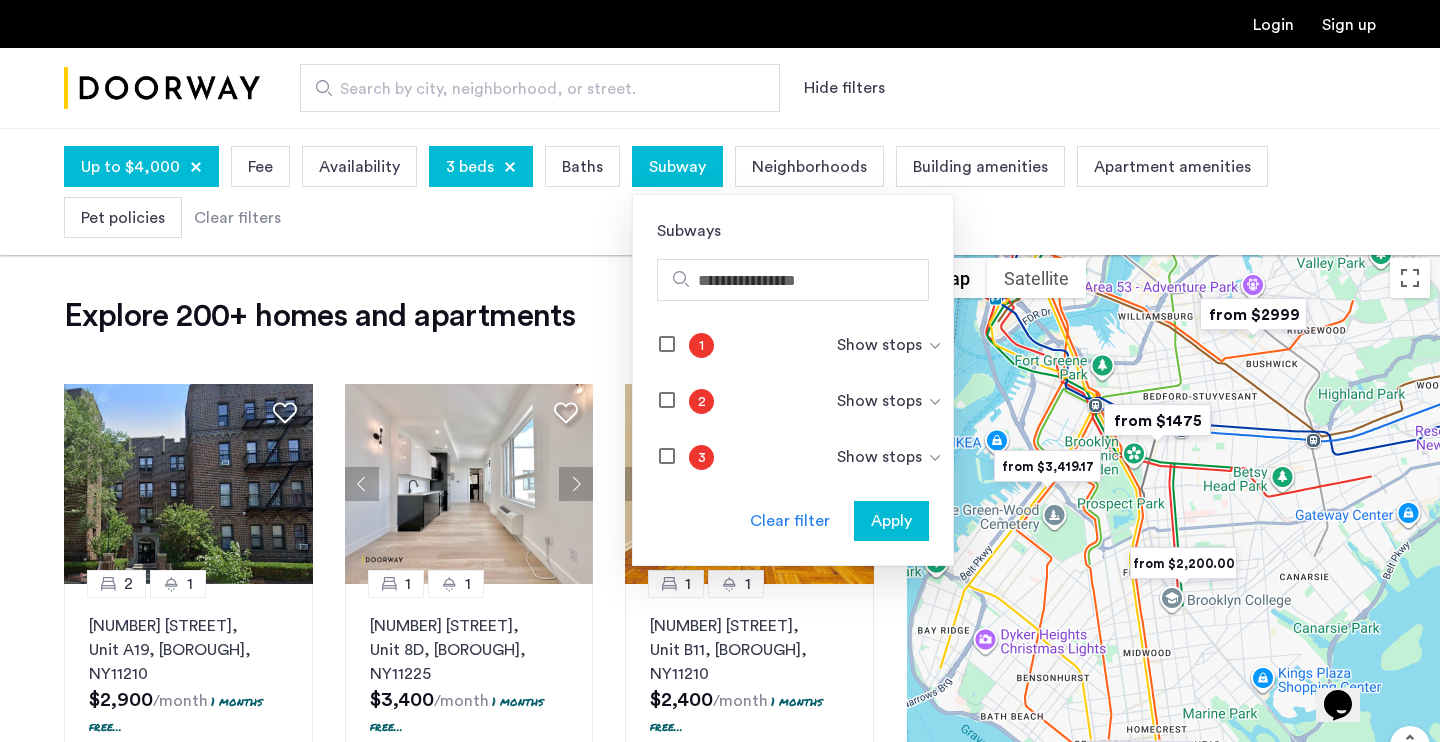 click on "Neighborhoods" at bounding box center (809, 167) 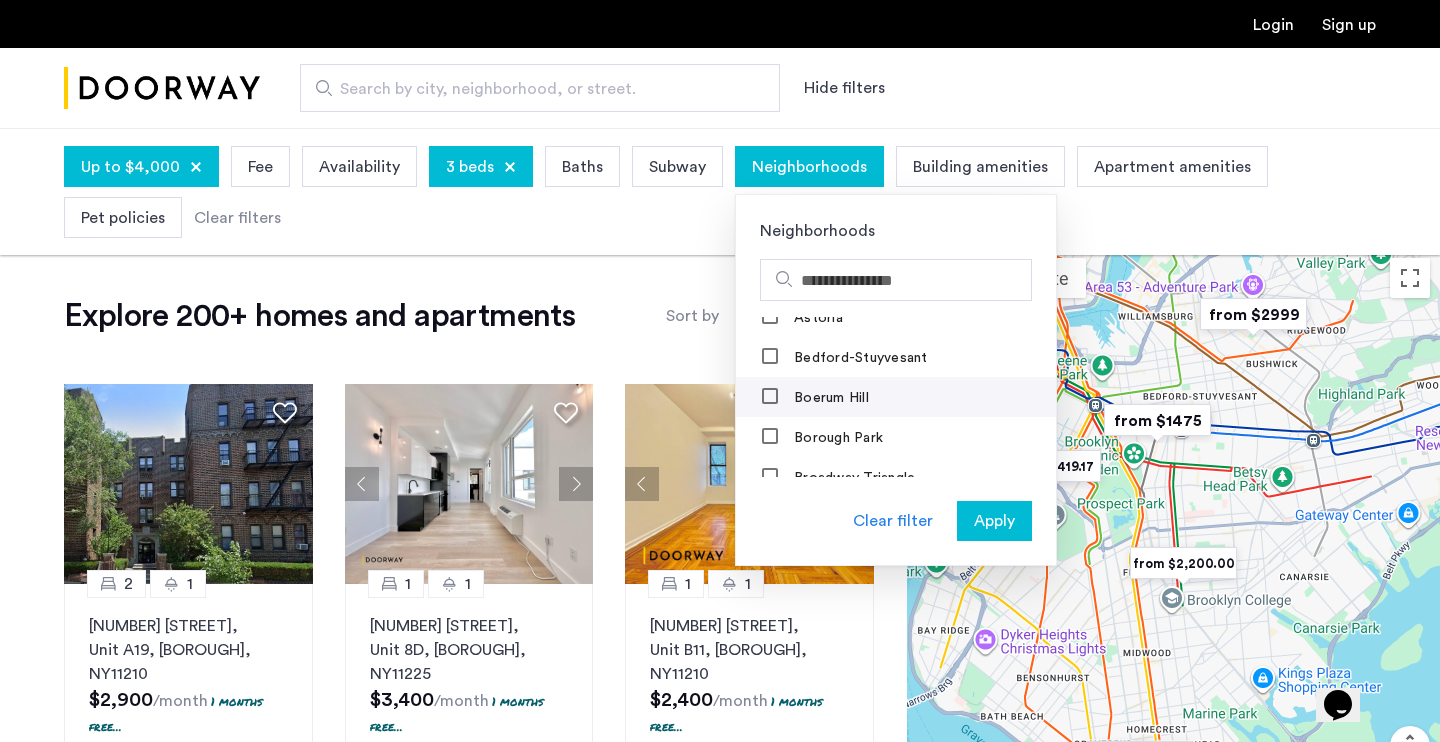scroll, scrollTop: 0, scrollLeft: 0, axis: both 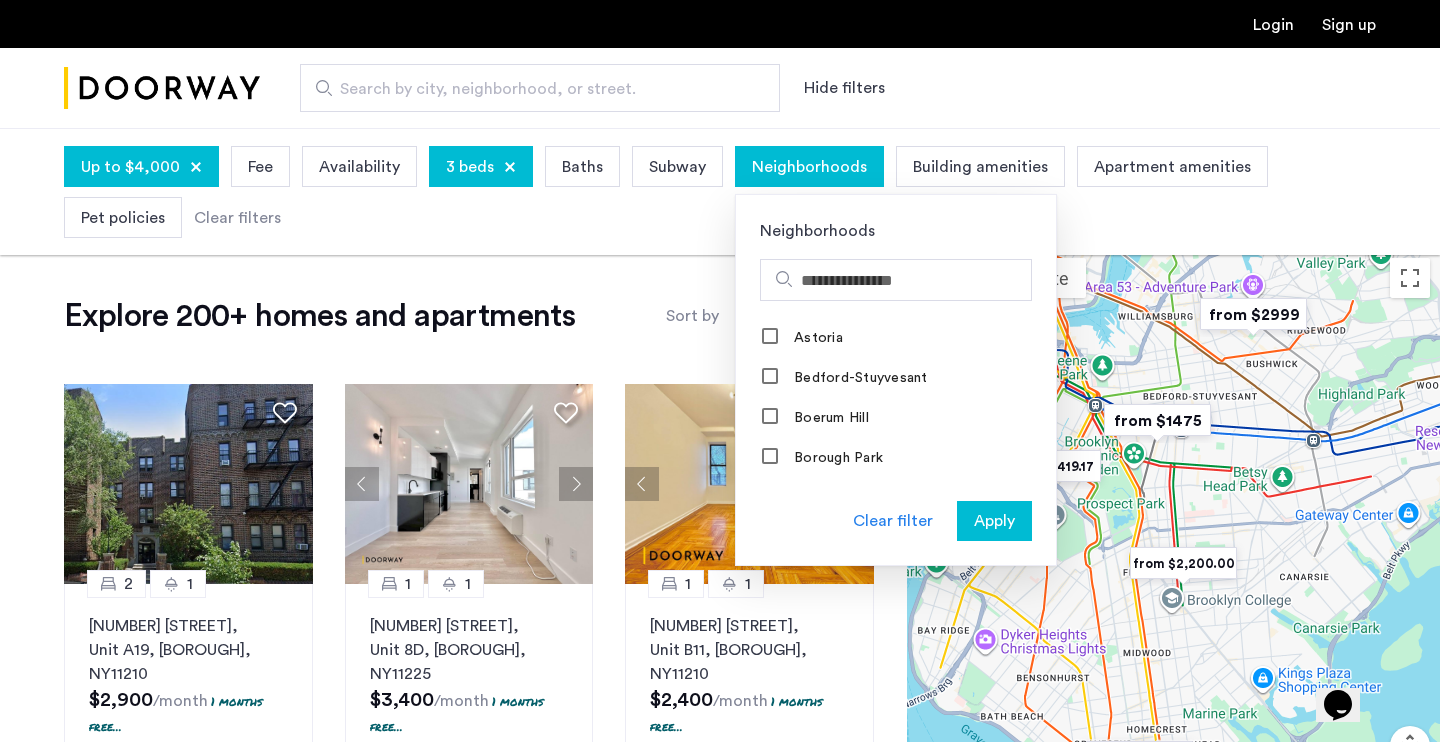 click on "Availability" at bounding box center [359, 167] 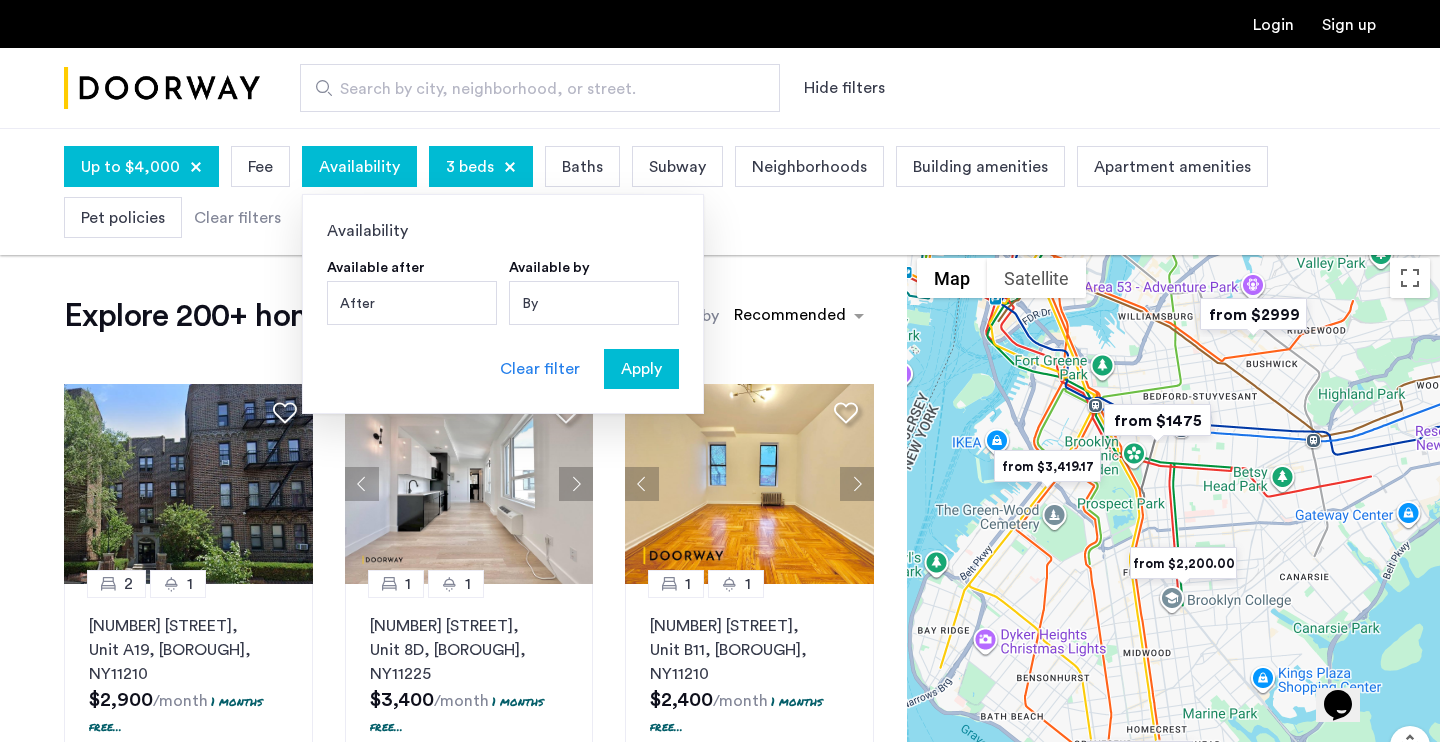 click on "After" at bounding box center (412, 303) 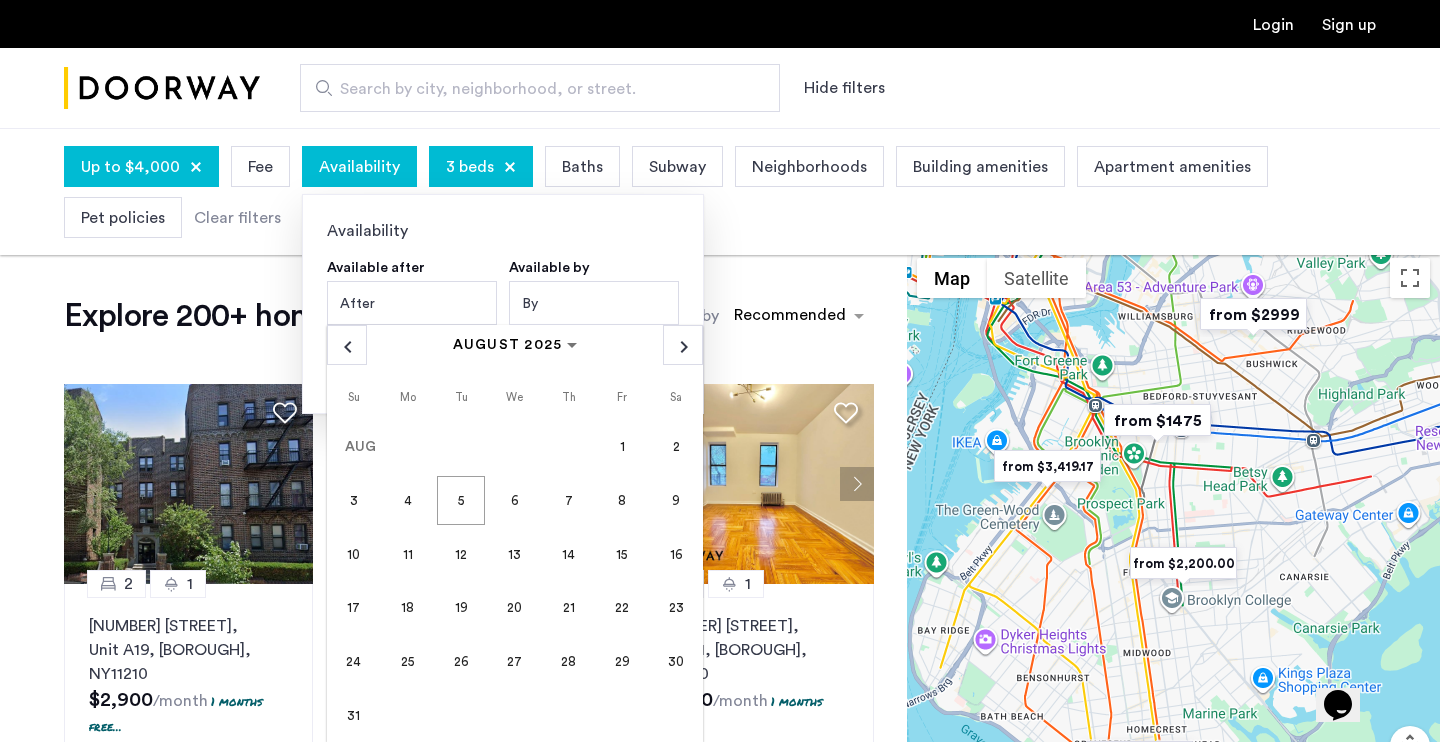 click on "15" at bounding box center (622, 554) 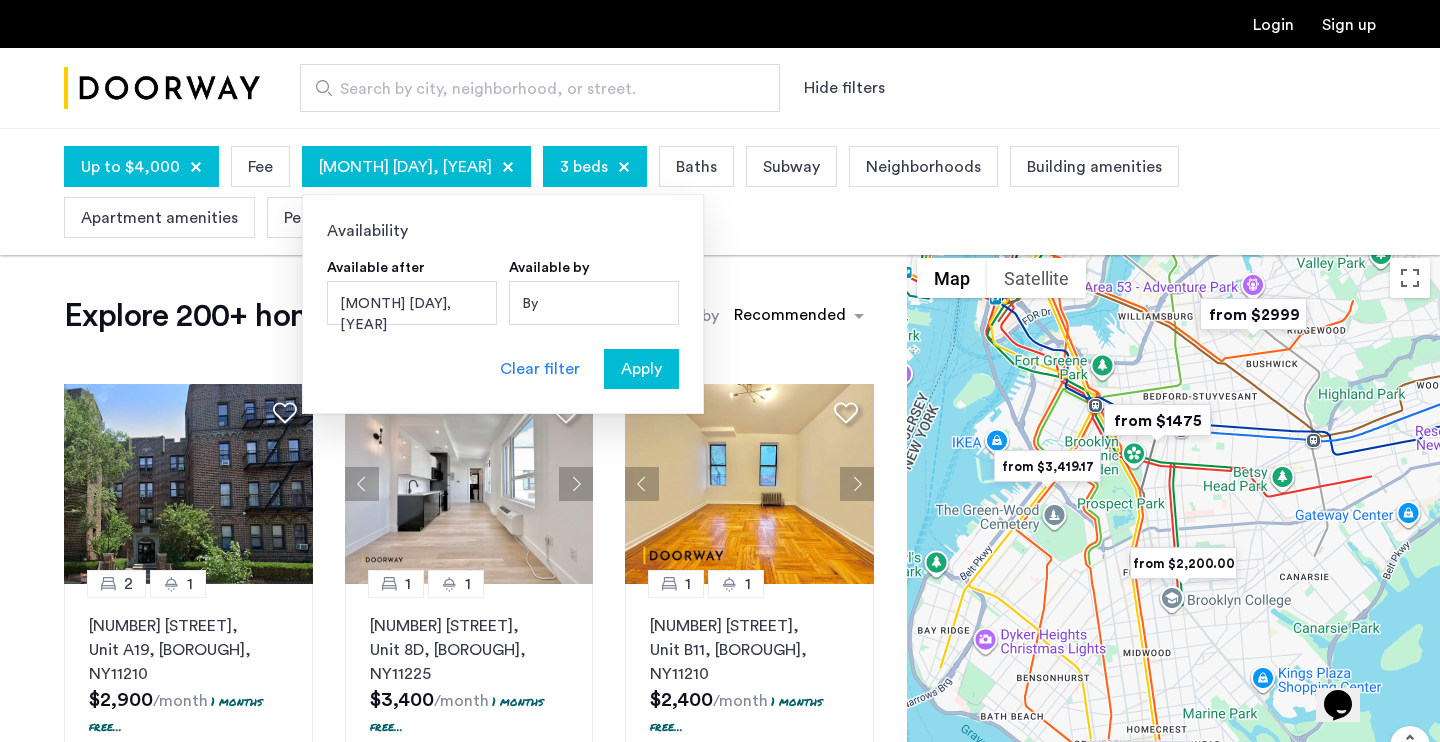 click on "Apply" at bounding box center [641, 369] 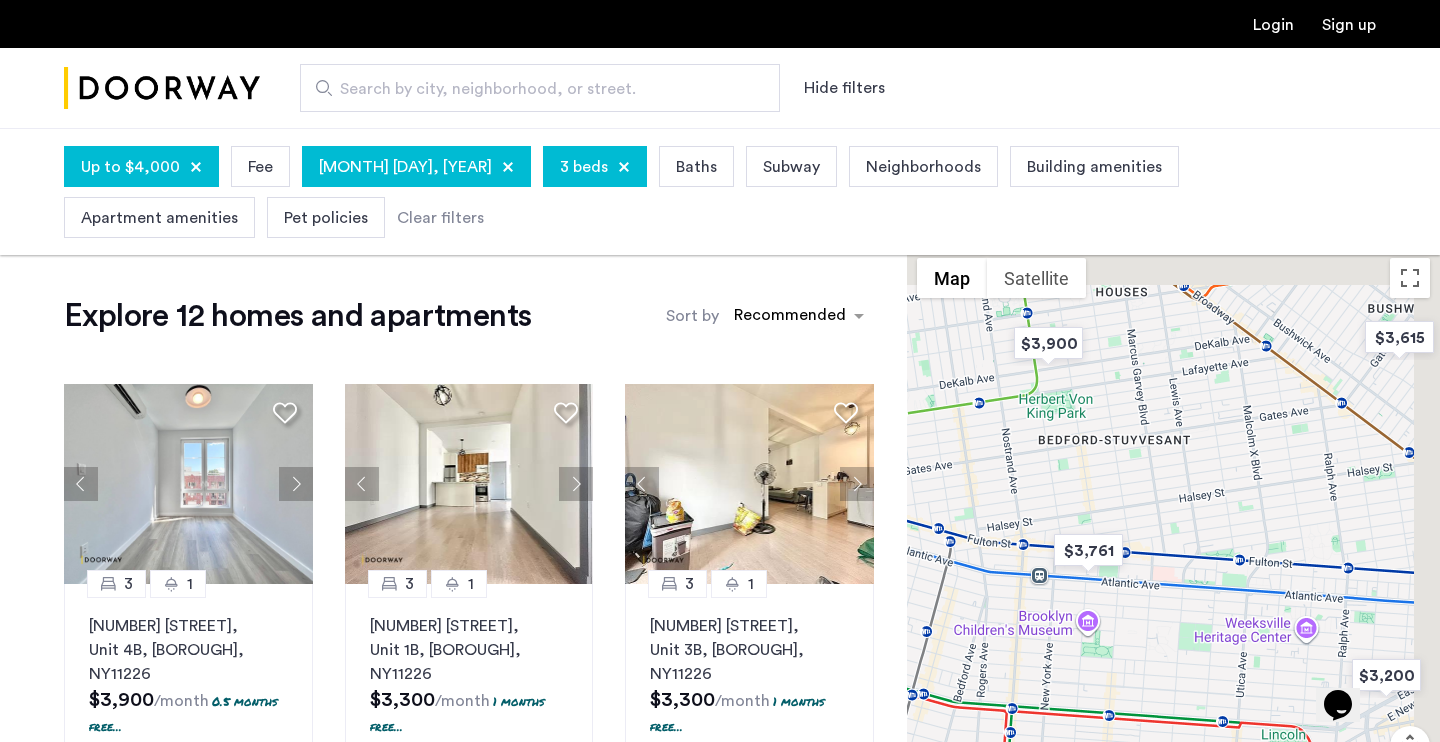 drag, startPoint x: 1257, startPoint y: 412, endPoint x: 1148, endPoint y: 672, distance: 281.92374 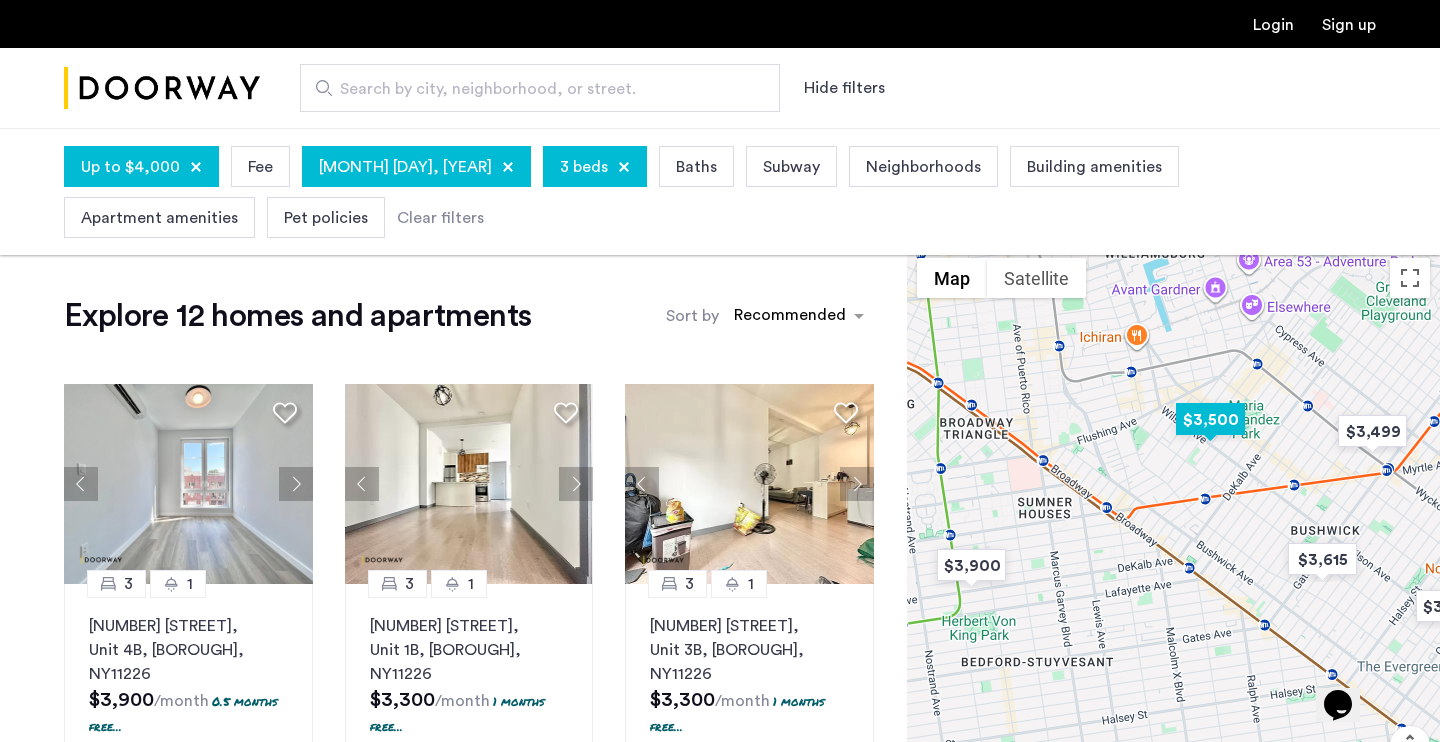 click at bounding box center [1210, 419] 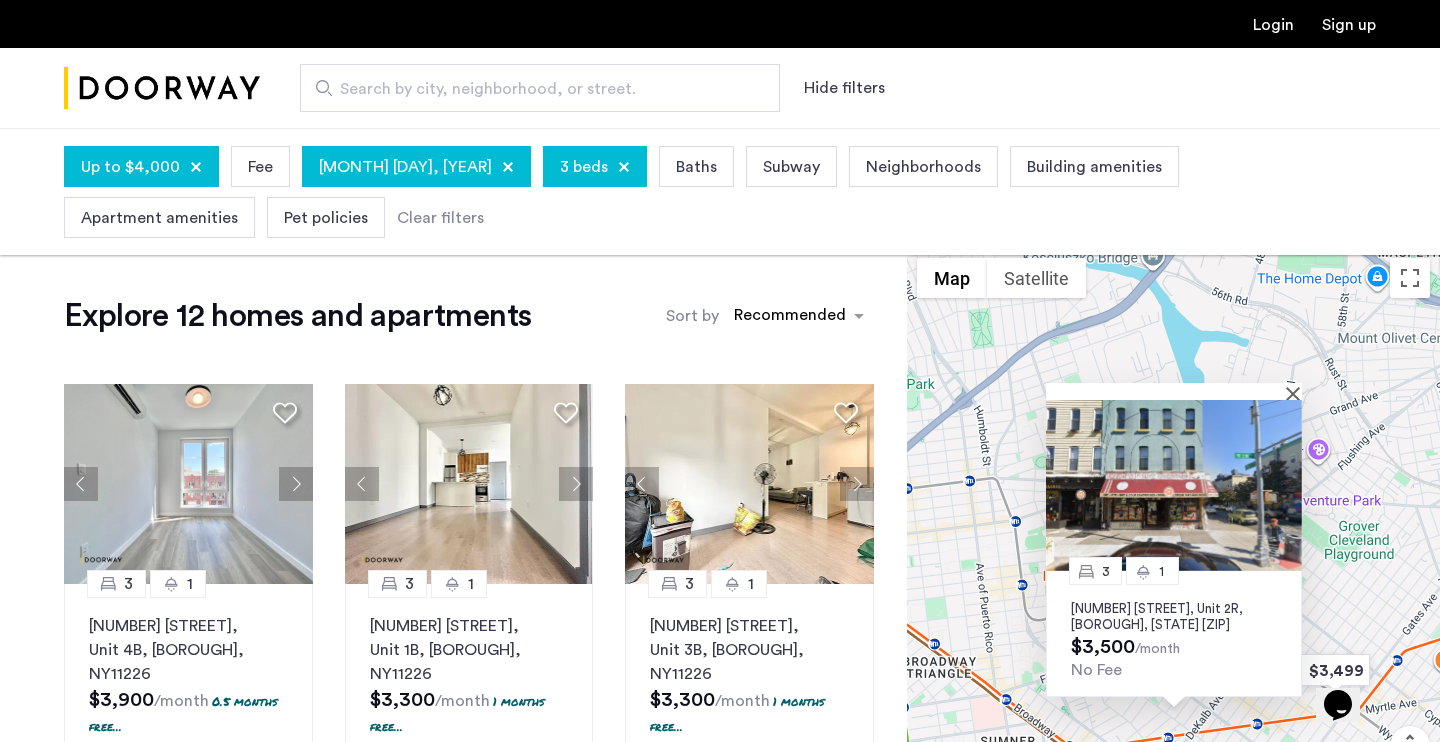 click on "107 Wilson Avenue, Unit 2R, Brooklyn, NY 11237" at bounding box center (1174, 617) 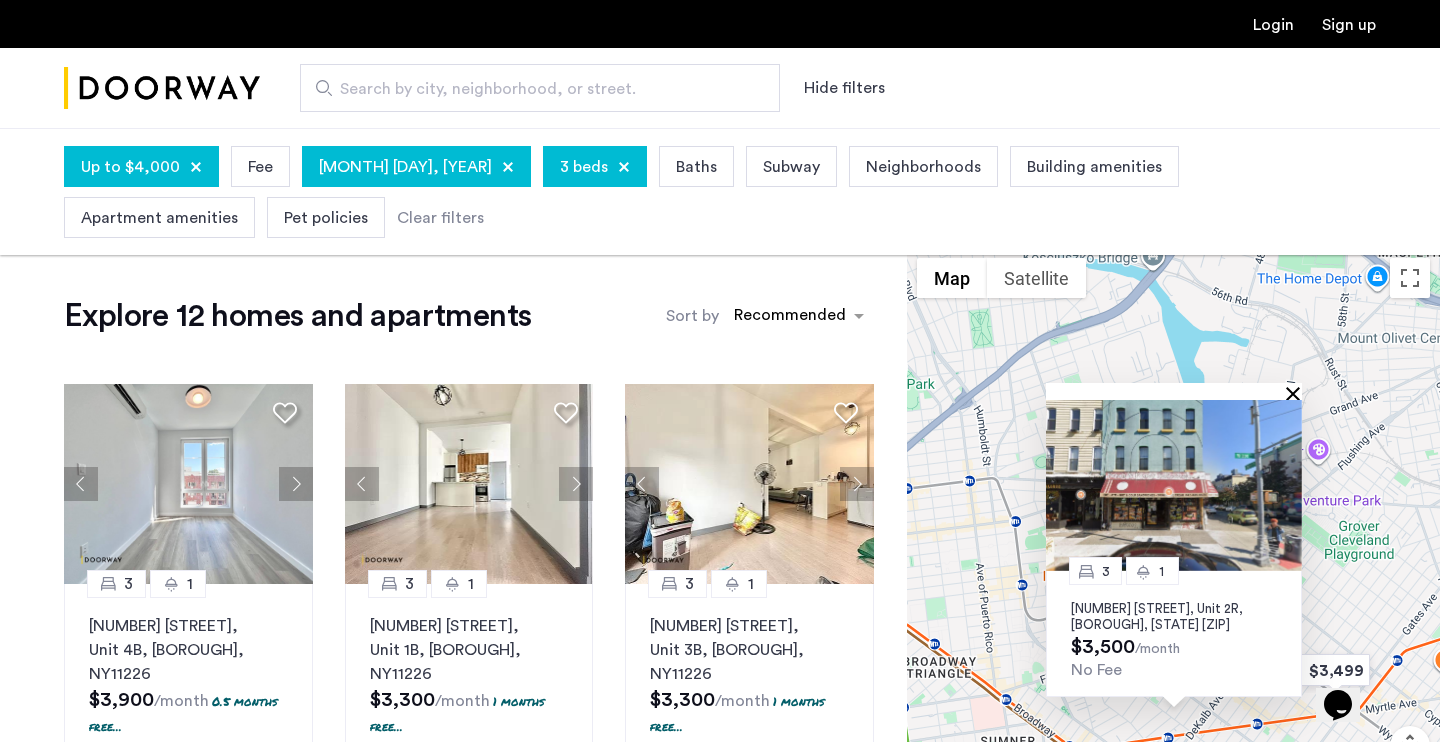 click at bounding box center [1297, 393] 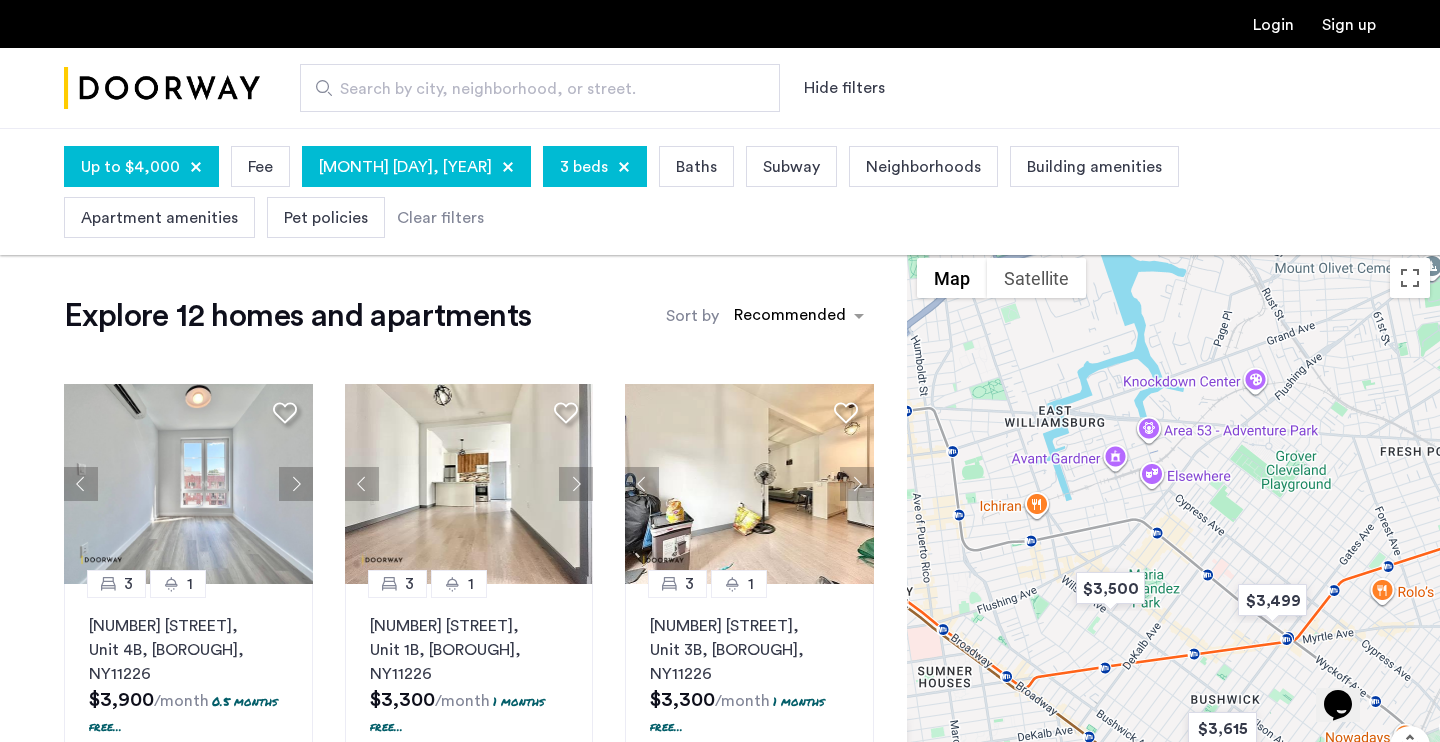 drag, startPoint x: 1350, startPoint y: 481, endPoint x: 1284, endPoint y: 410, distance: 96.938126 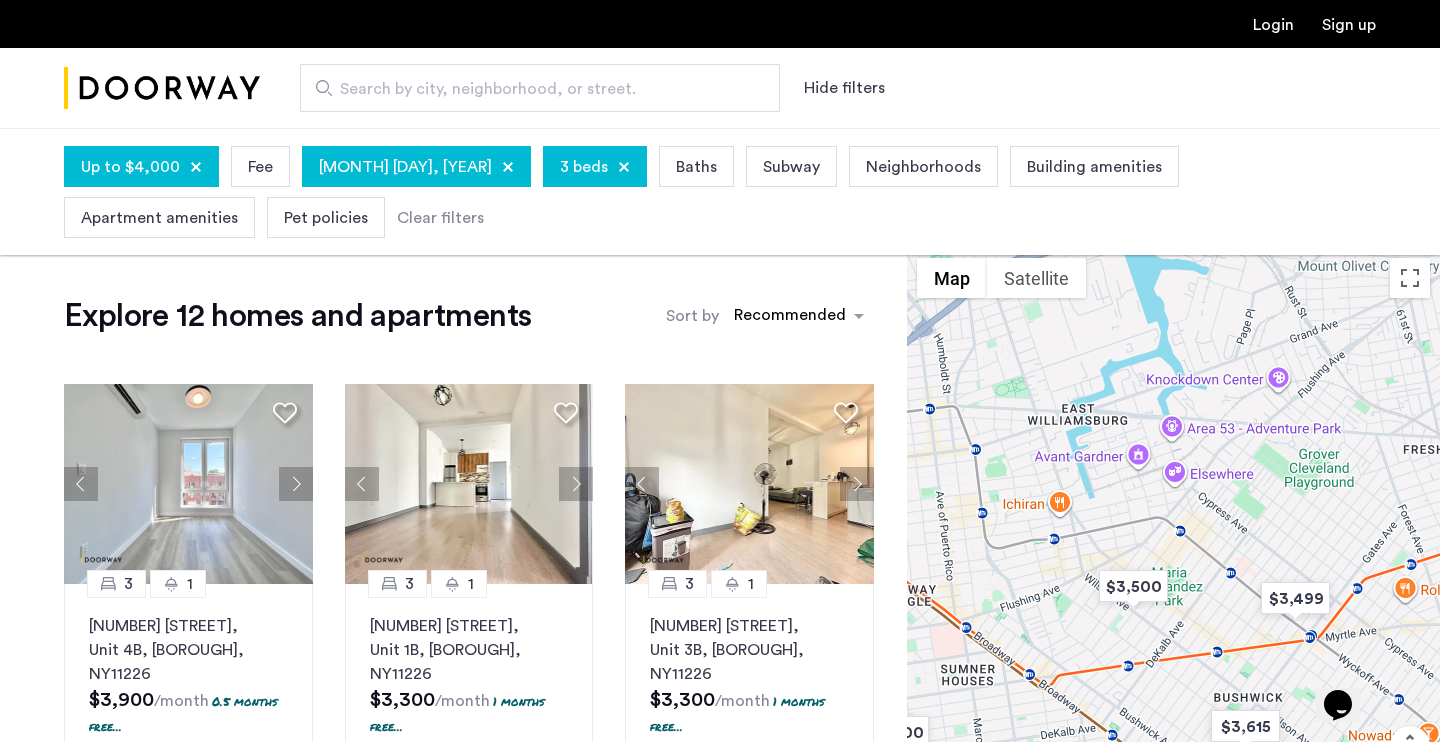 drag, startPoint x: 1219, startPoint y: 508, endPoint x: 1406, endPoint y: 507, distance: 187.00267 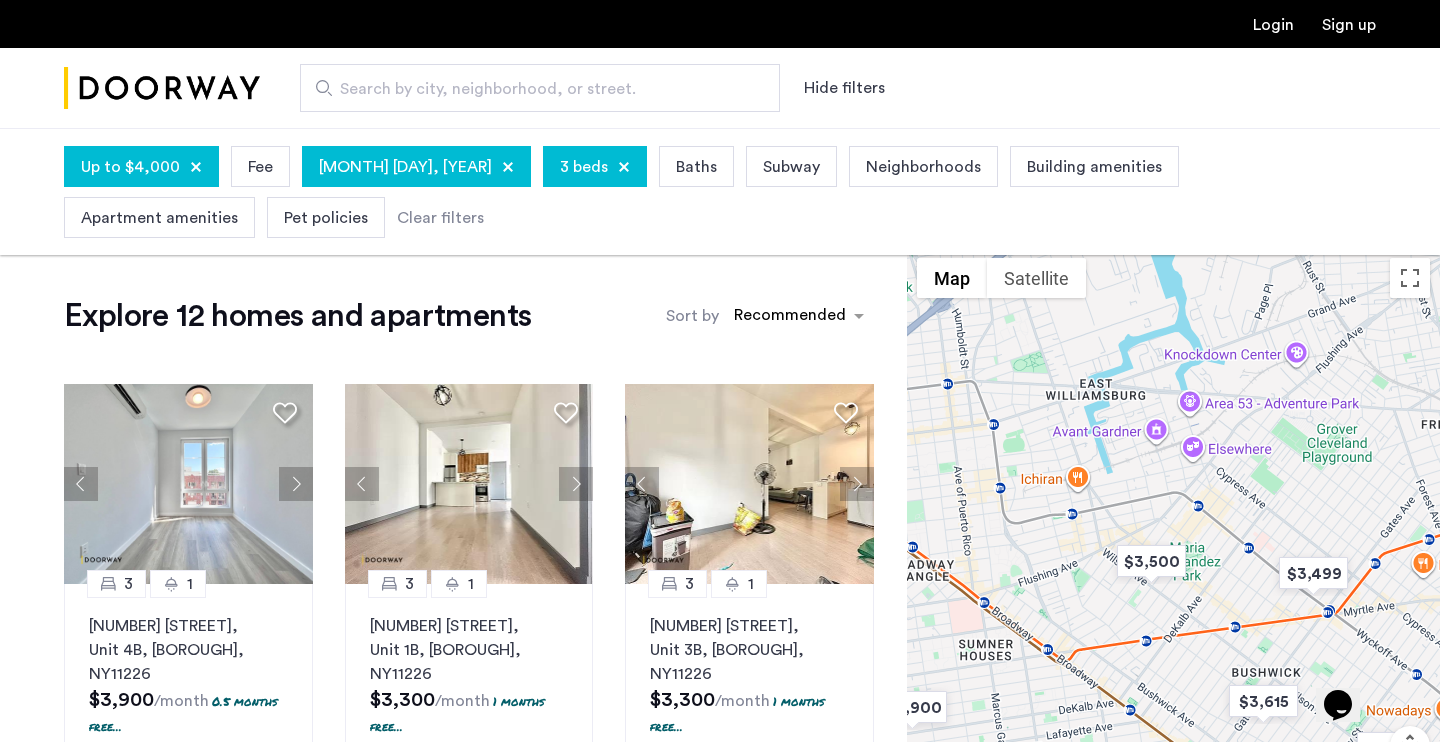 drag, startPoint x: 1404, startPoint y: 561, endPoint x: 1239, endPoint y: 530, distance: 167.88687 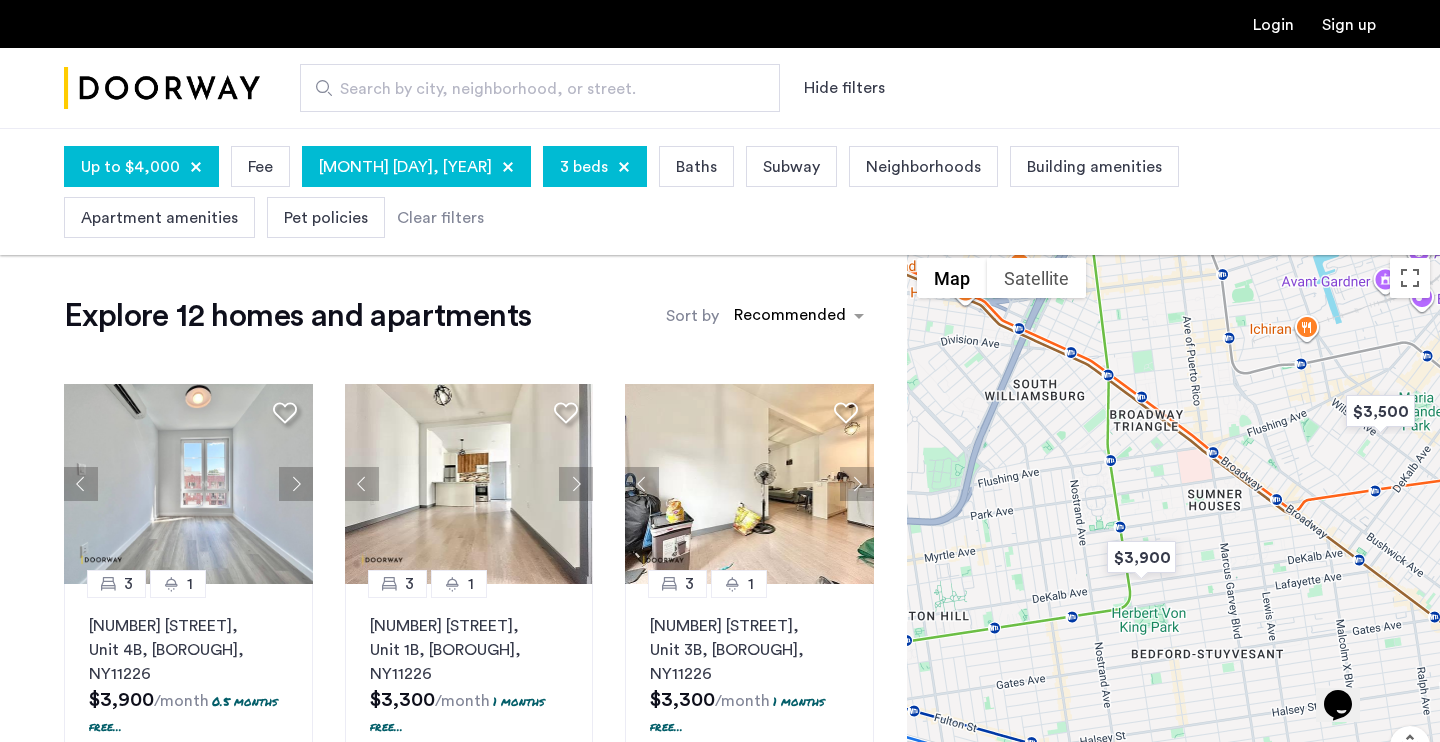 drag, startPoint x: 1122, startPoint y: 624, endPoint x: 1372, endPoint y: 480, distance: 288.5065 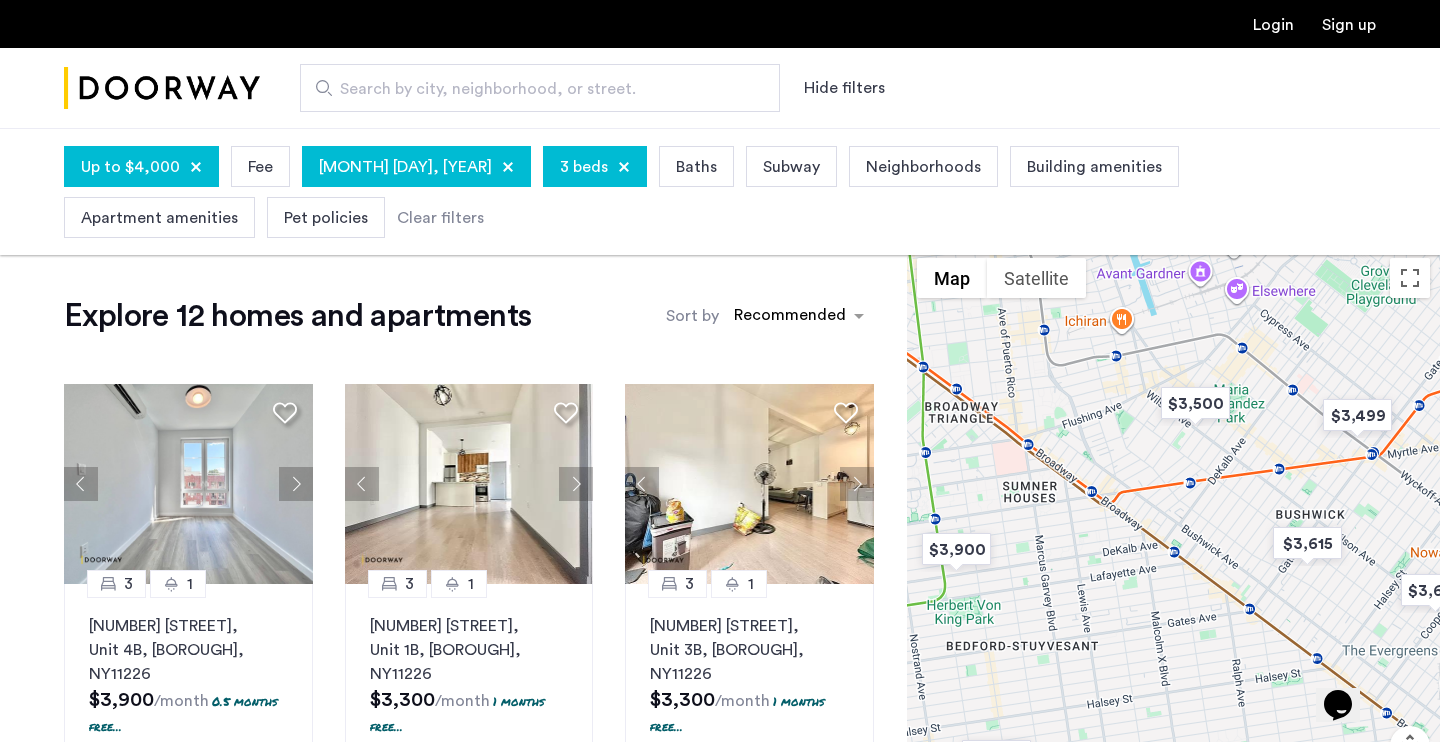drag, startPoint x: 1351, startPoint y: 561, endPoint x: 1158, endPoint y: 552, distance: 193.20973 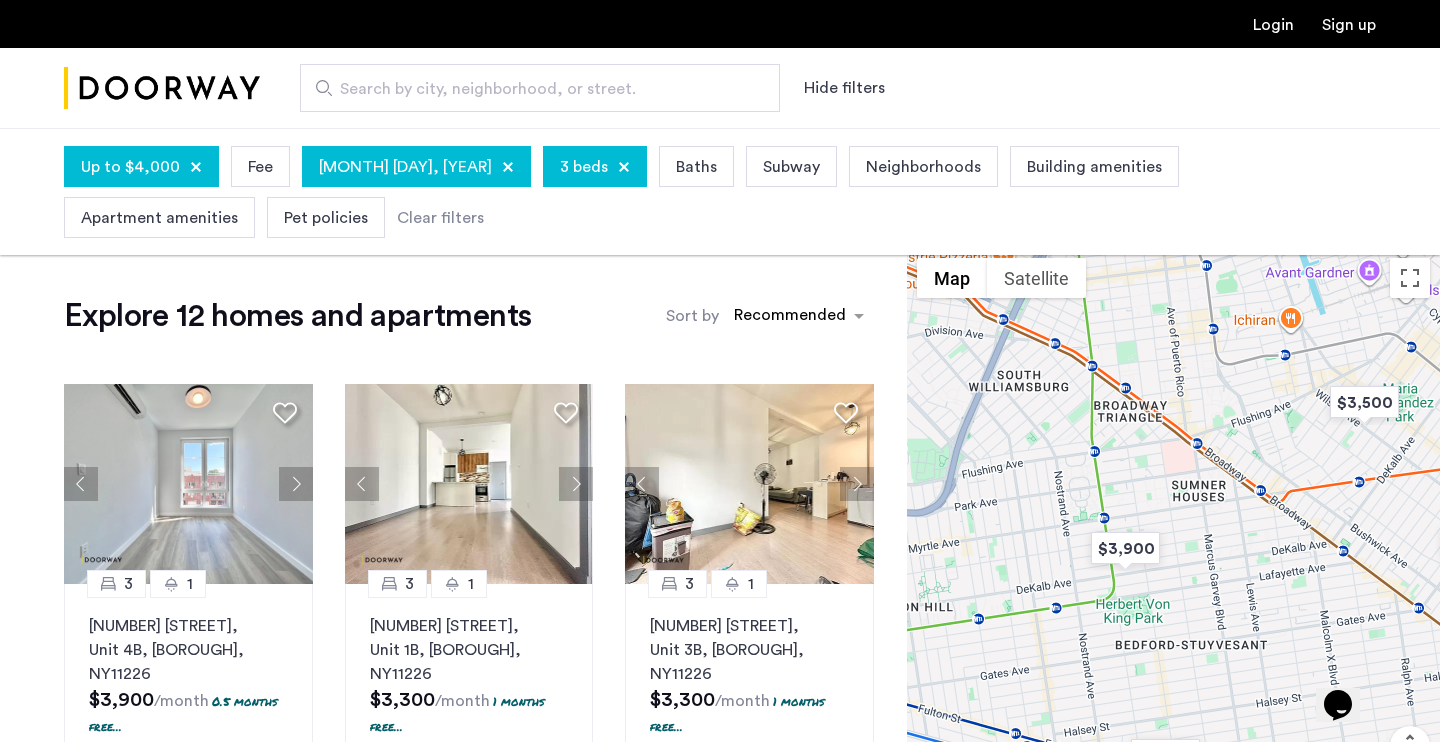 drag, startPoint x: 1090, startPoint y: 555, endPoint x: 1261, endPoint y: 553, distance: 171.01169 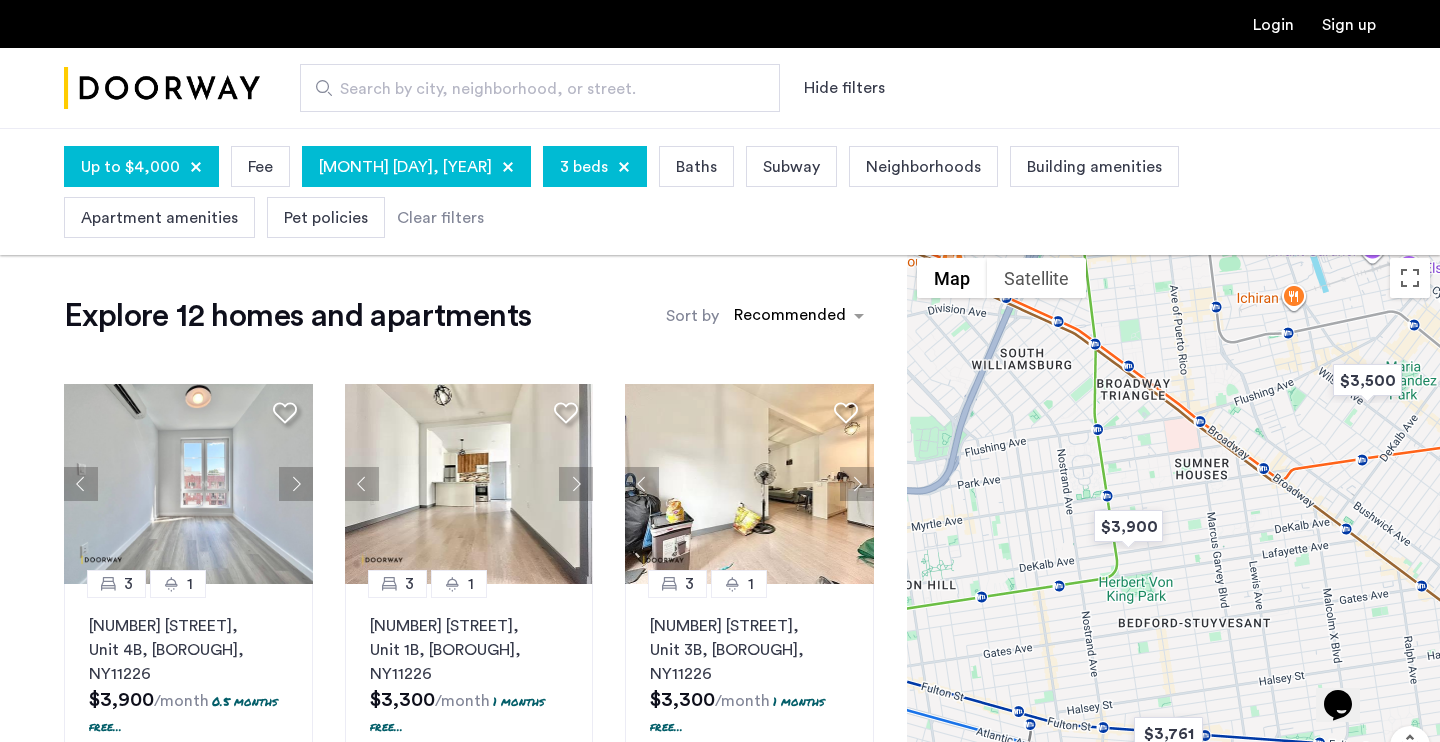 drag, startPoint x: 1251, startPoint y: 570, endPoint x: 1243, endPoint y: 518, distance: 52.611786 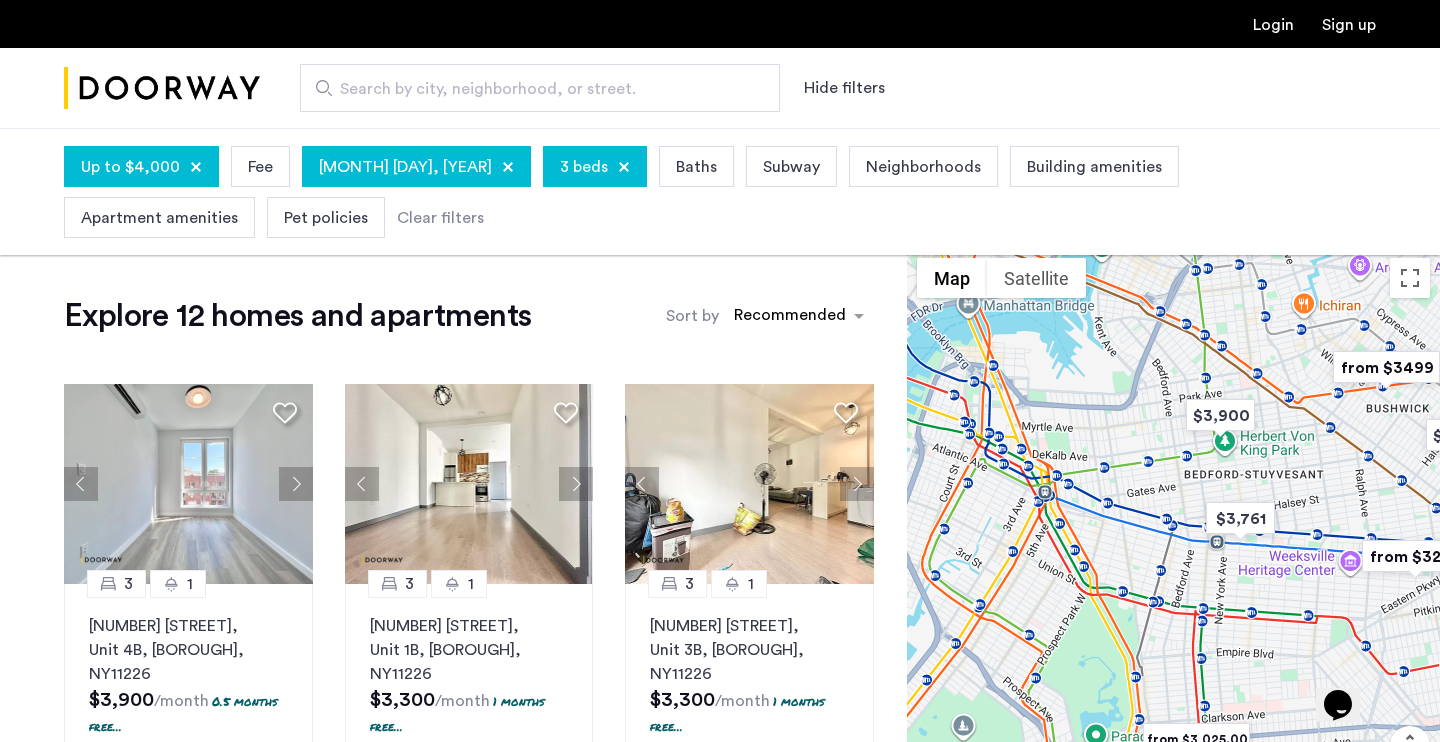 drag, startPoint x: 1150, startPoint y: 655, endPoint x: 1191, endPoint y: 580, distance: 85.47514 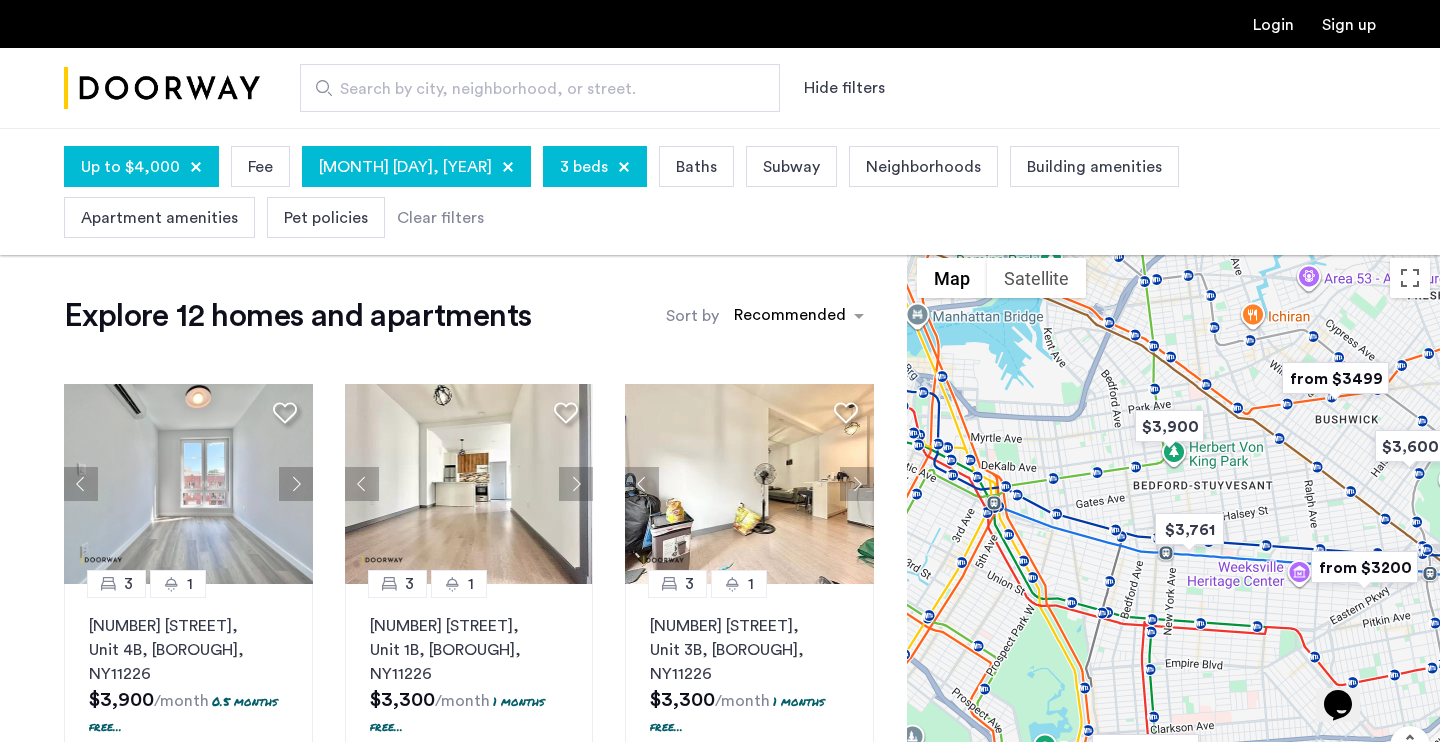 drag, startPoint x: 1317, startPoint y: 545, endPoint x: 1202, endPoint y: 614, distance: 134.1119 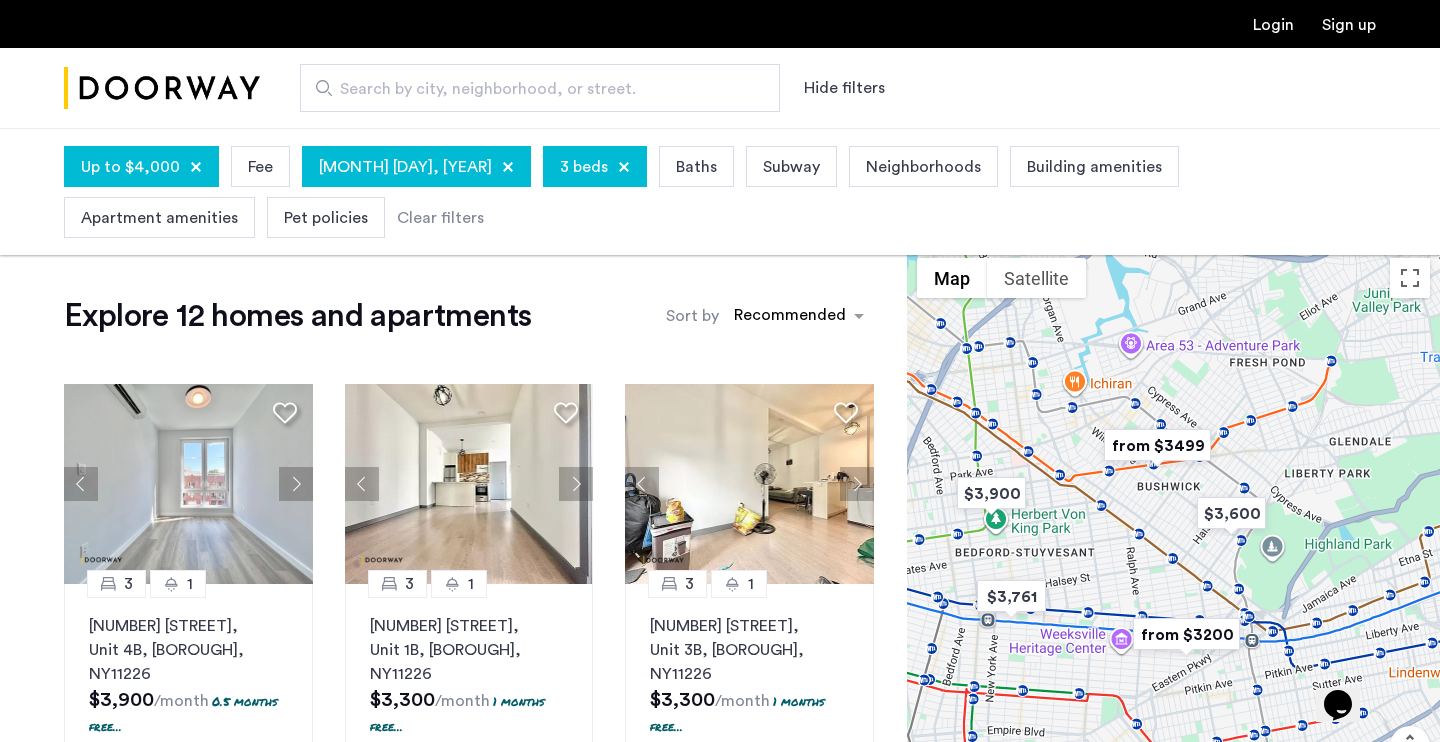 drag, startPoint x: 1314, startPoint y: 546, endPoint x: 1140, endPoint y: 590, distance: 179.47702 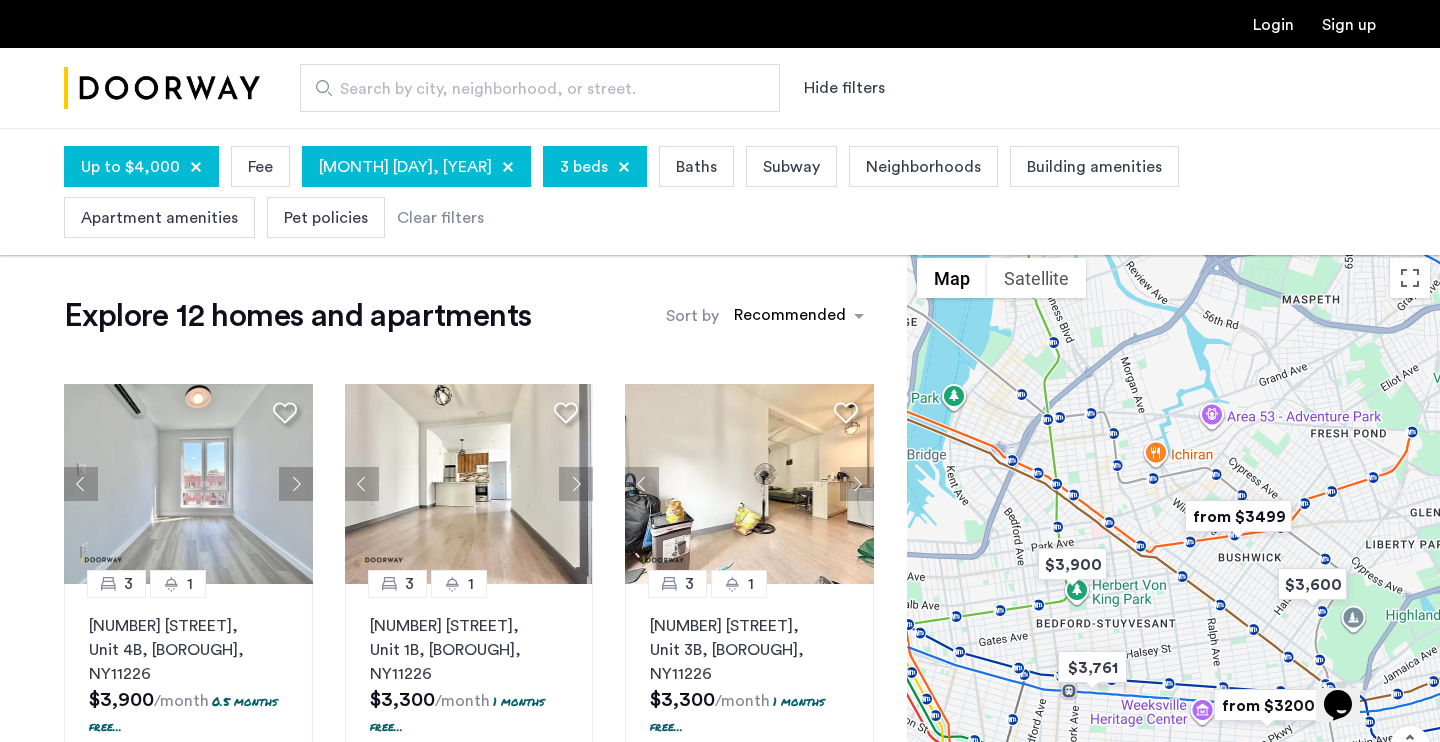 drag, startPoint x: 1126, startPoint y: 590, endPoint x: 1213, endPoint y: 667, distance: 116.18089 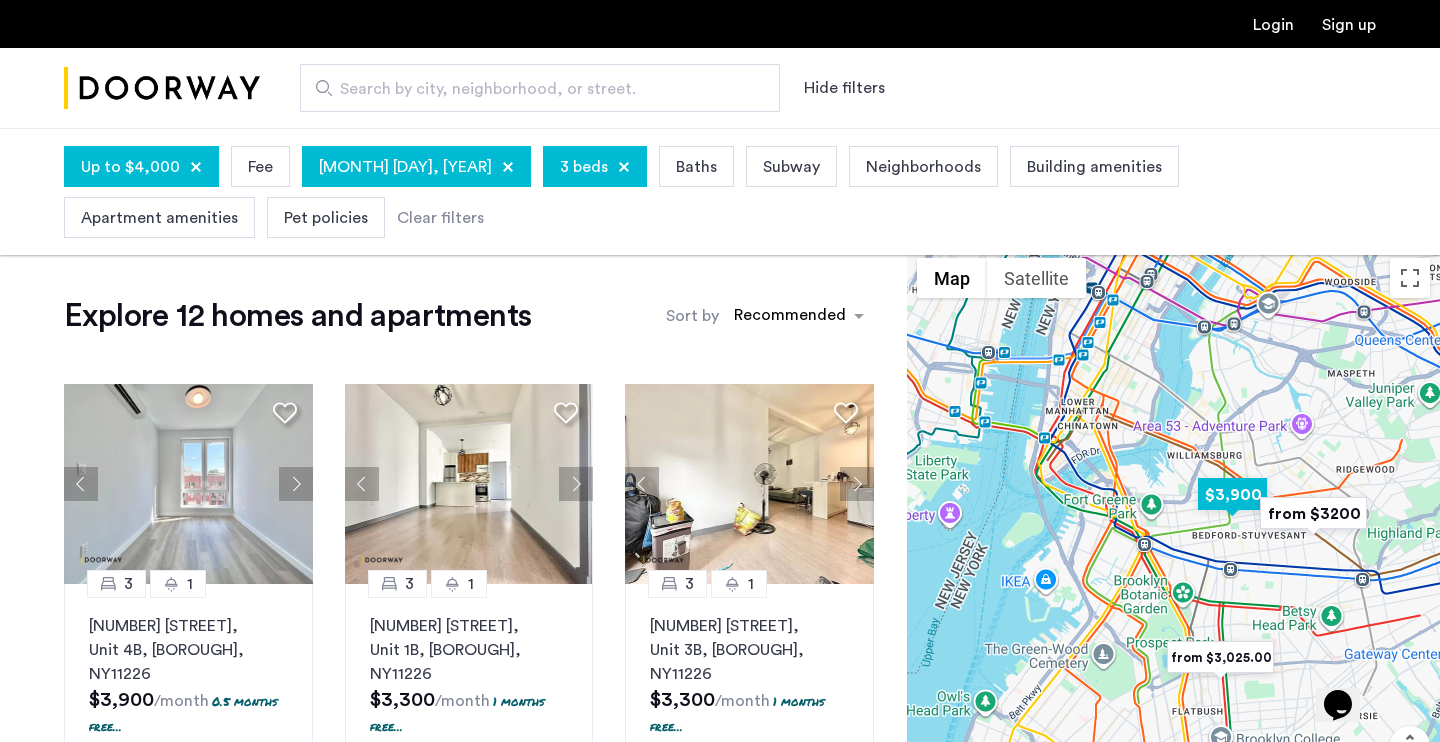 drag, startPoint x: 1108, startPoint y: 597, endPoint x: 1198, endPoint y: 484, distance: 144.46107 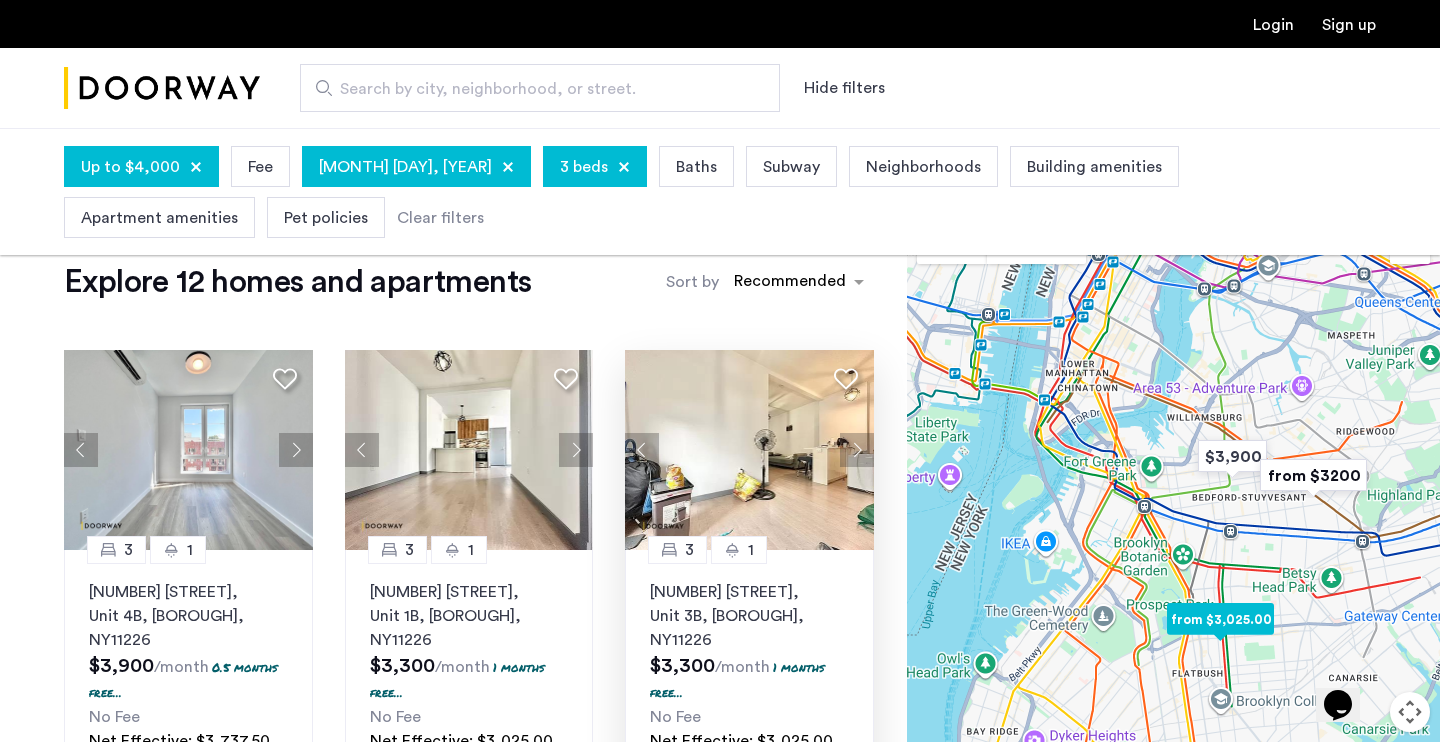 scroll, scrollTop: 35, scrollLeft: 0, axis: vertical 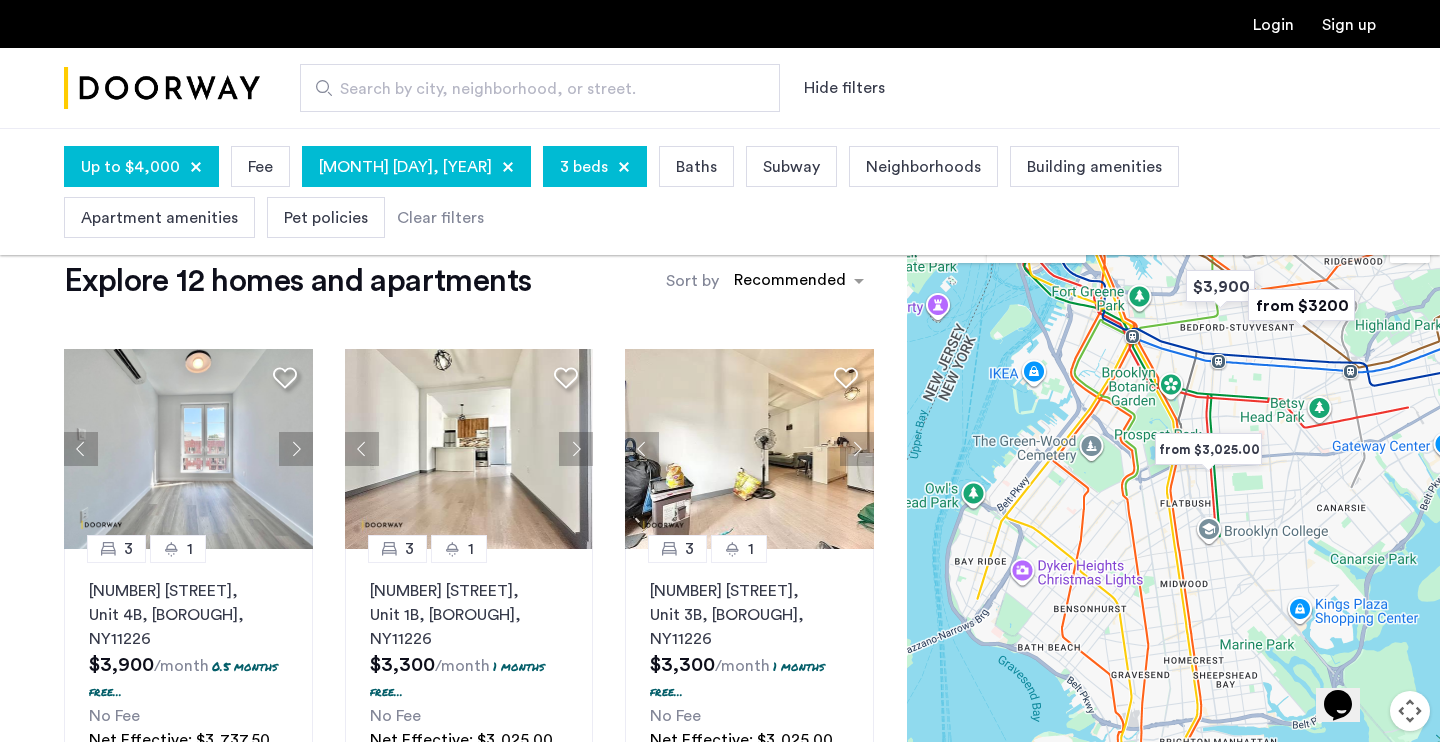 drag, startPoint x: 1218, startPoint y: 672, endPoint x: 1204, endPoint y: 489, distance: 183.53474 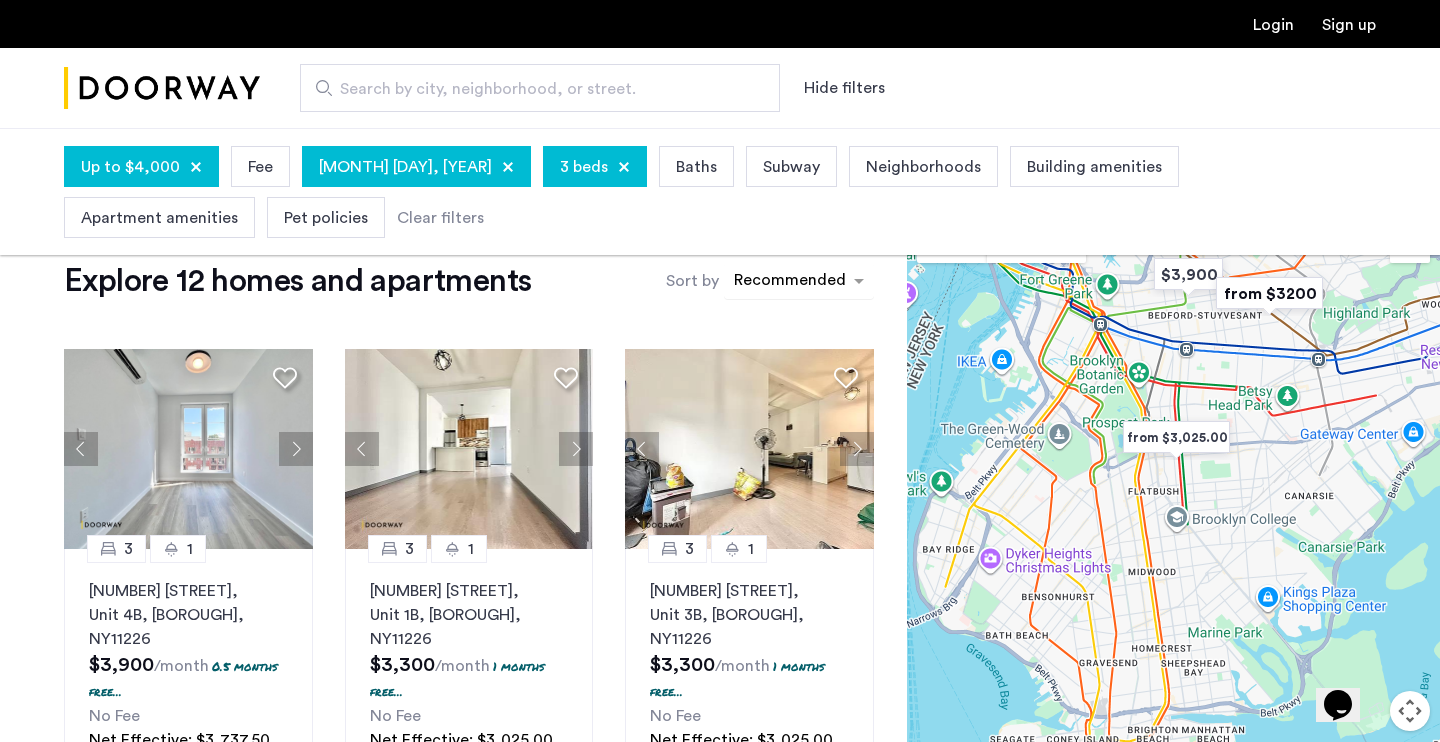 click 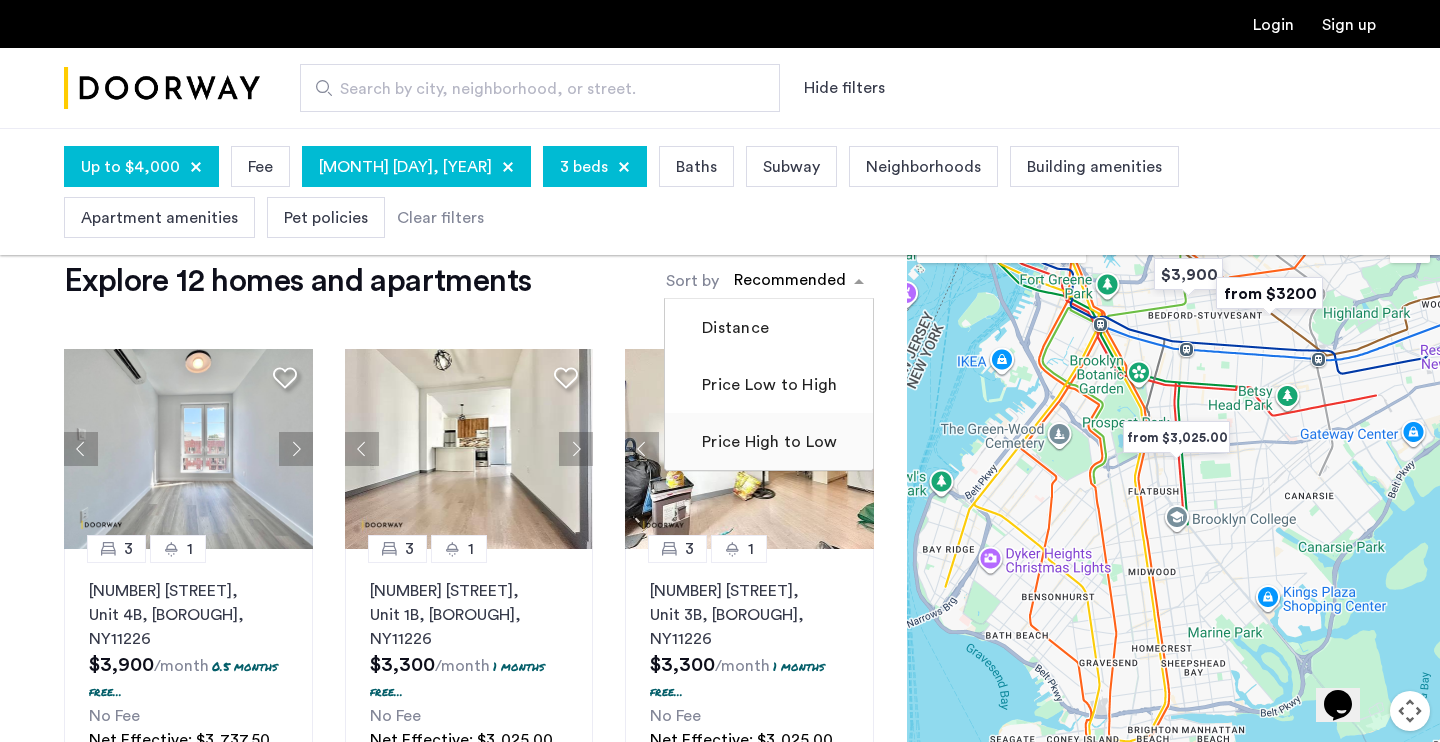 click on "Price High to Low" at bounding box center [767, 442] 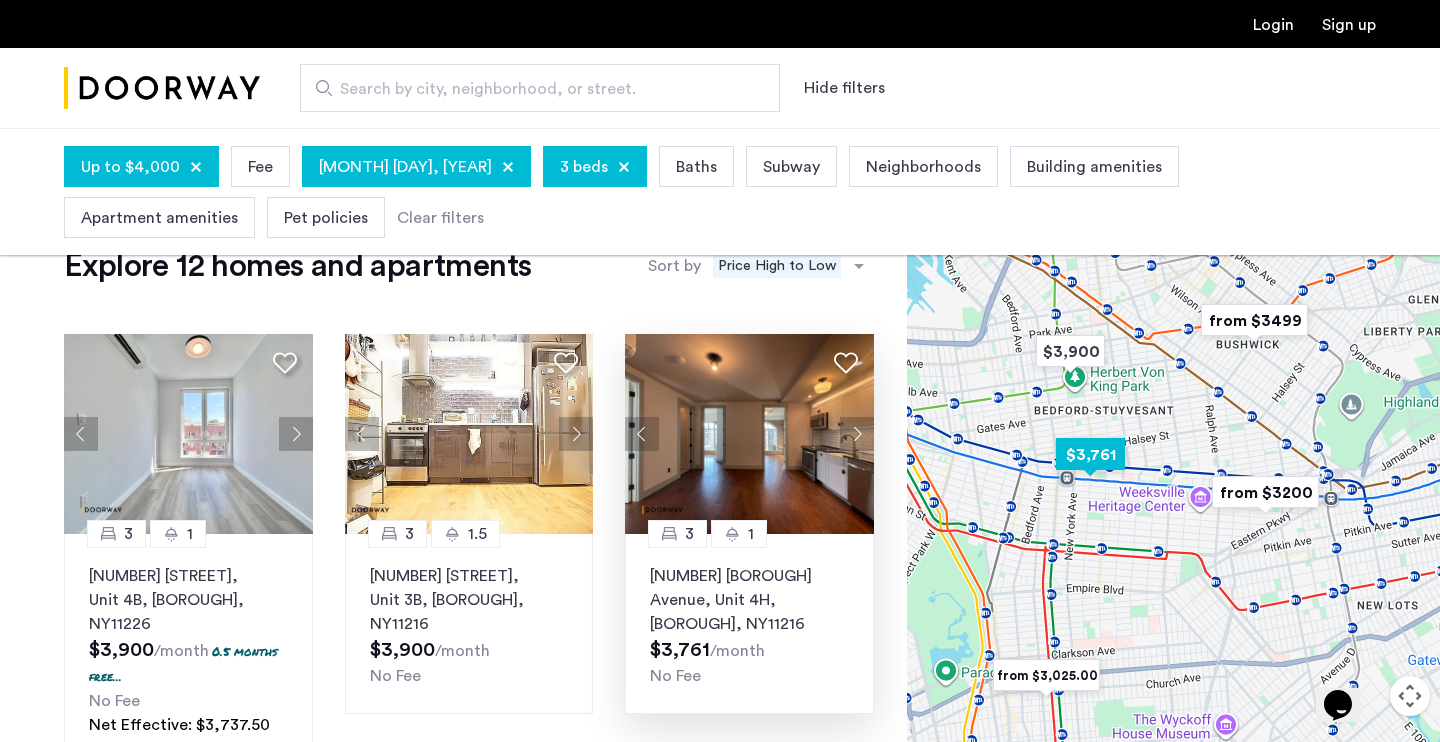 scroll, scrollTop: 55, scrollLeft: 0, axis: vertical 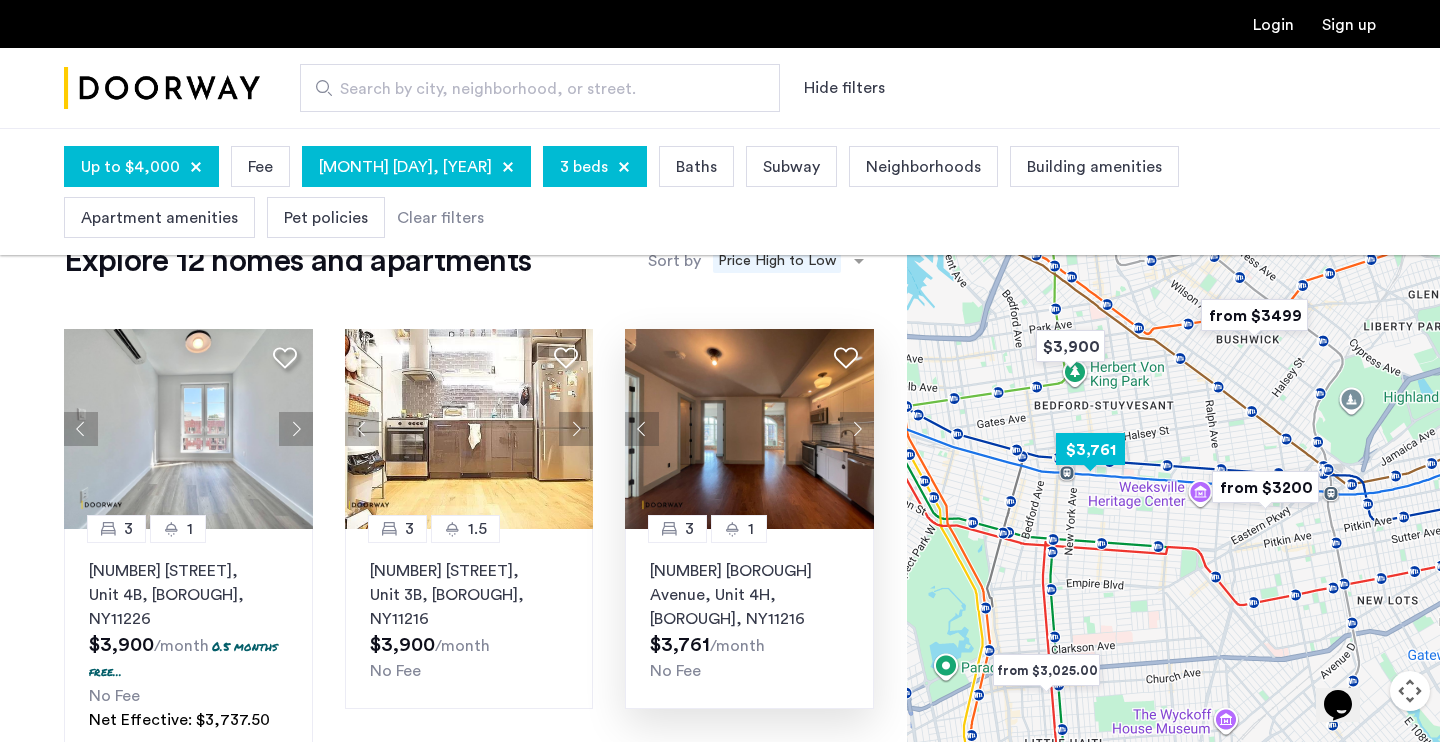 click on "31 Brooklyn Avenue, Unit 4H, Brooklyn , NY  11216" 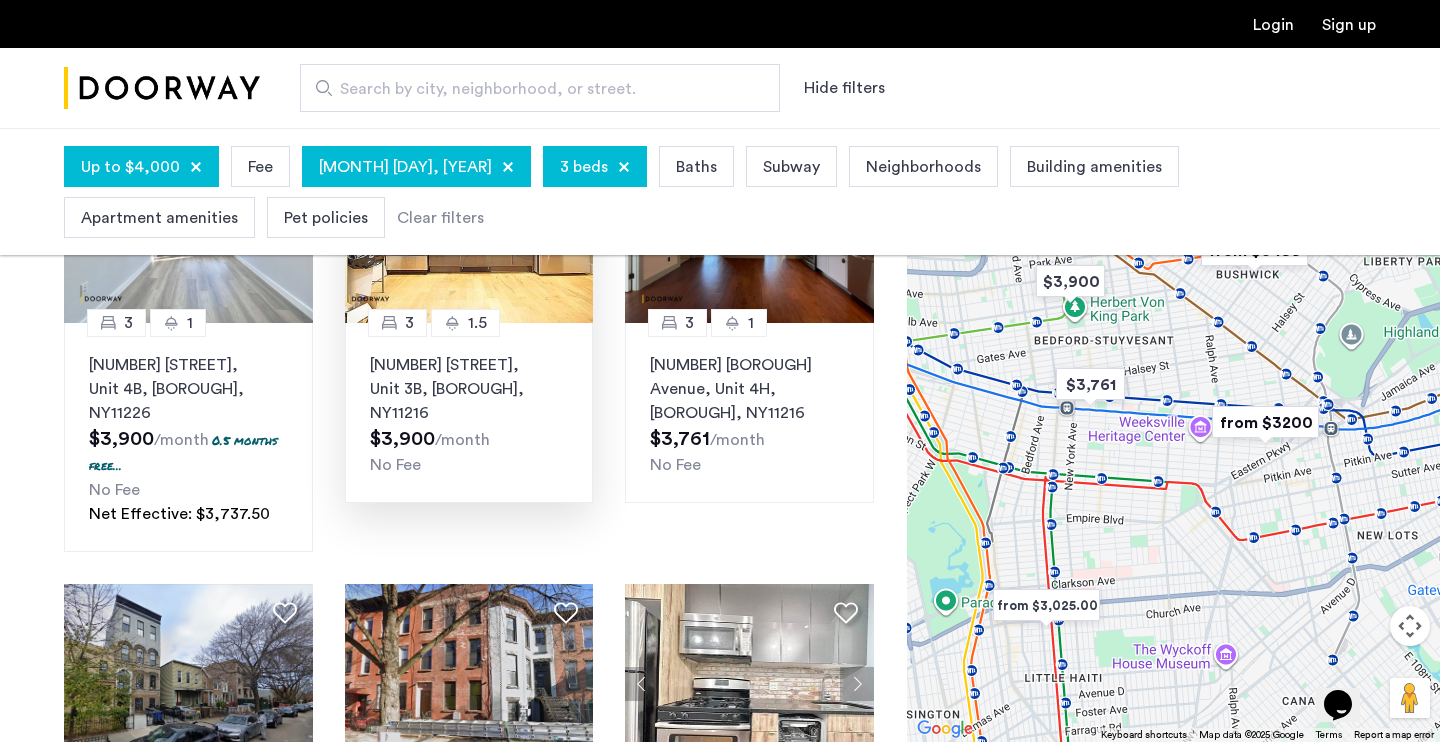 scroll, scrollTop: 0, scrollLeft: 0, axis: both 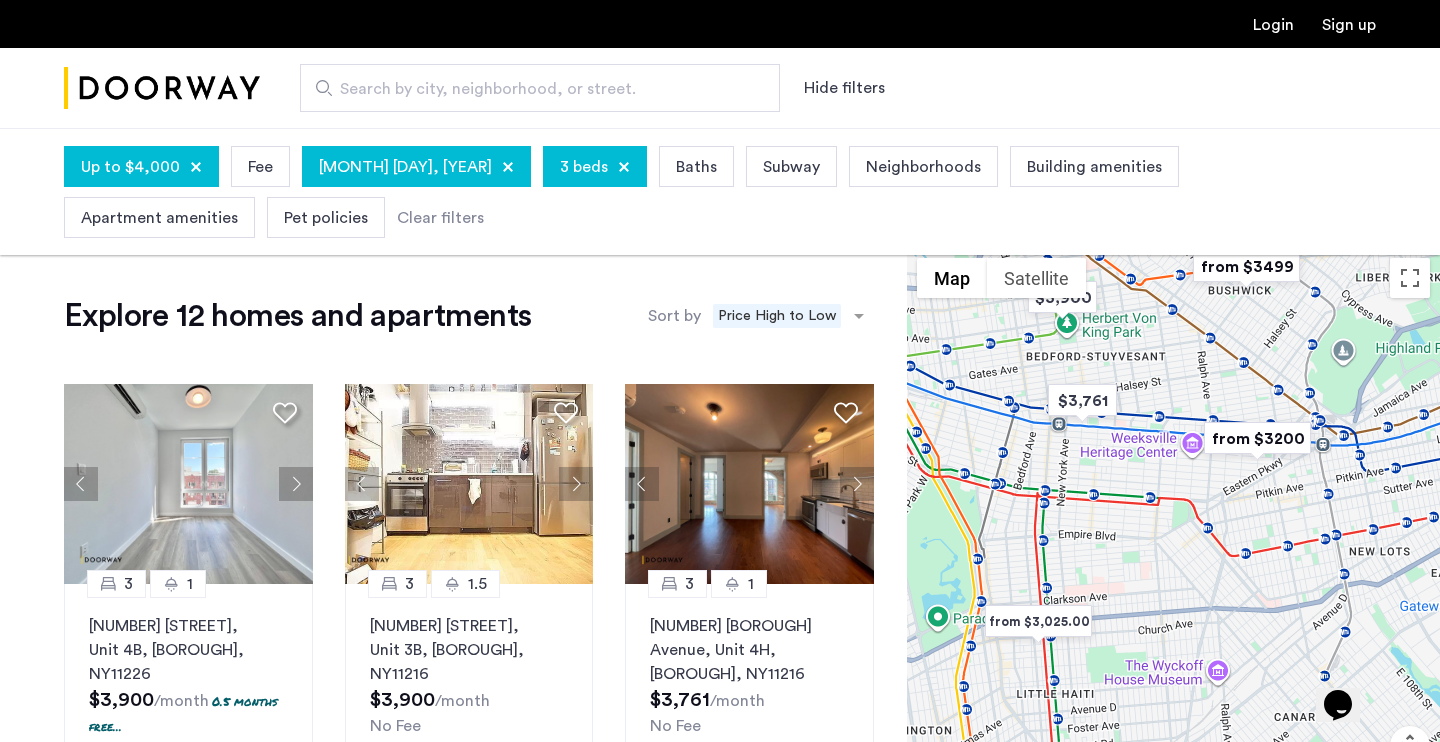 drag, startPoint x: 1151, startPoint y: 565, endPoint x: 1138, endPoint y: 448, distance: 117.72001 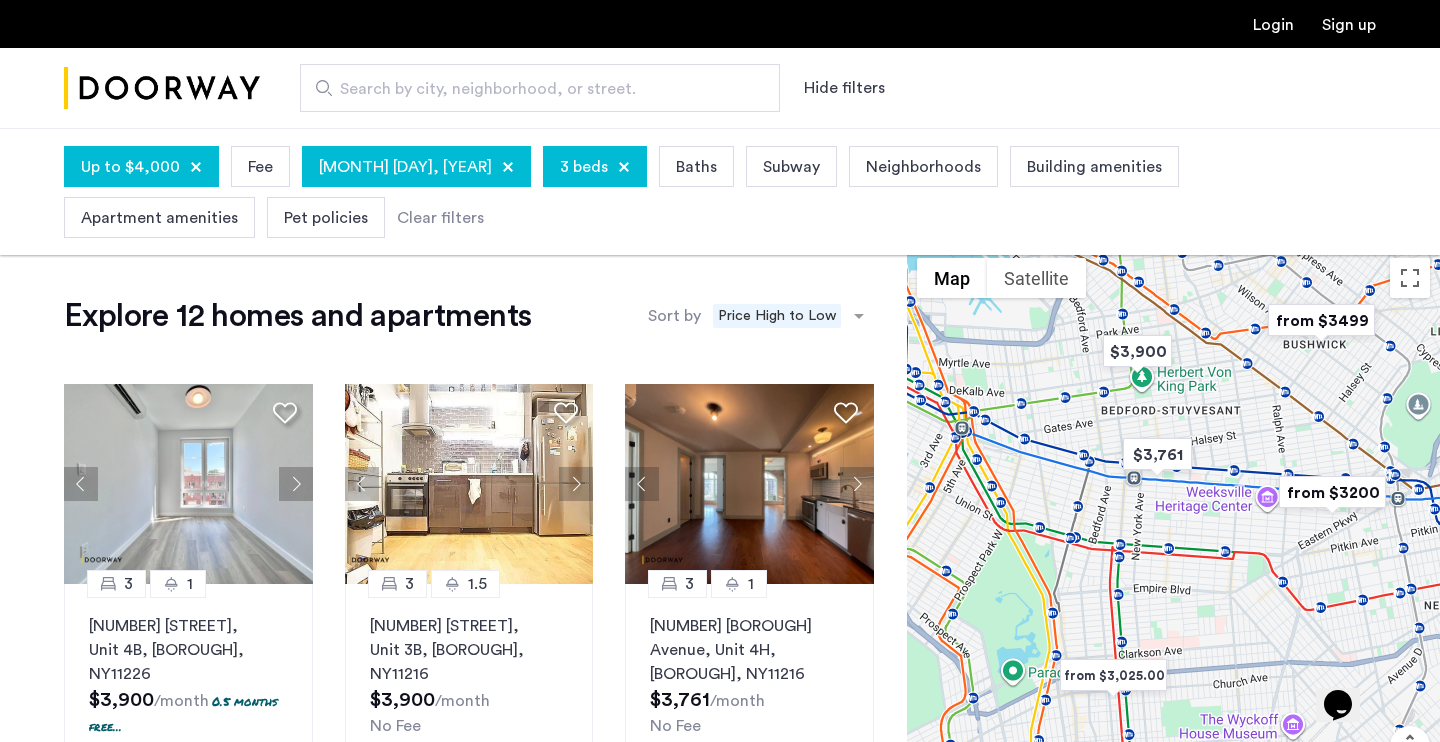 drag, startPoint x: 1215, startPoint y: 506, endPoint x: 1307, endPoint y: 571, distance: 112.64546 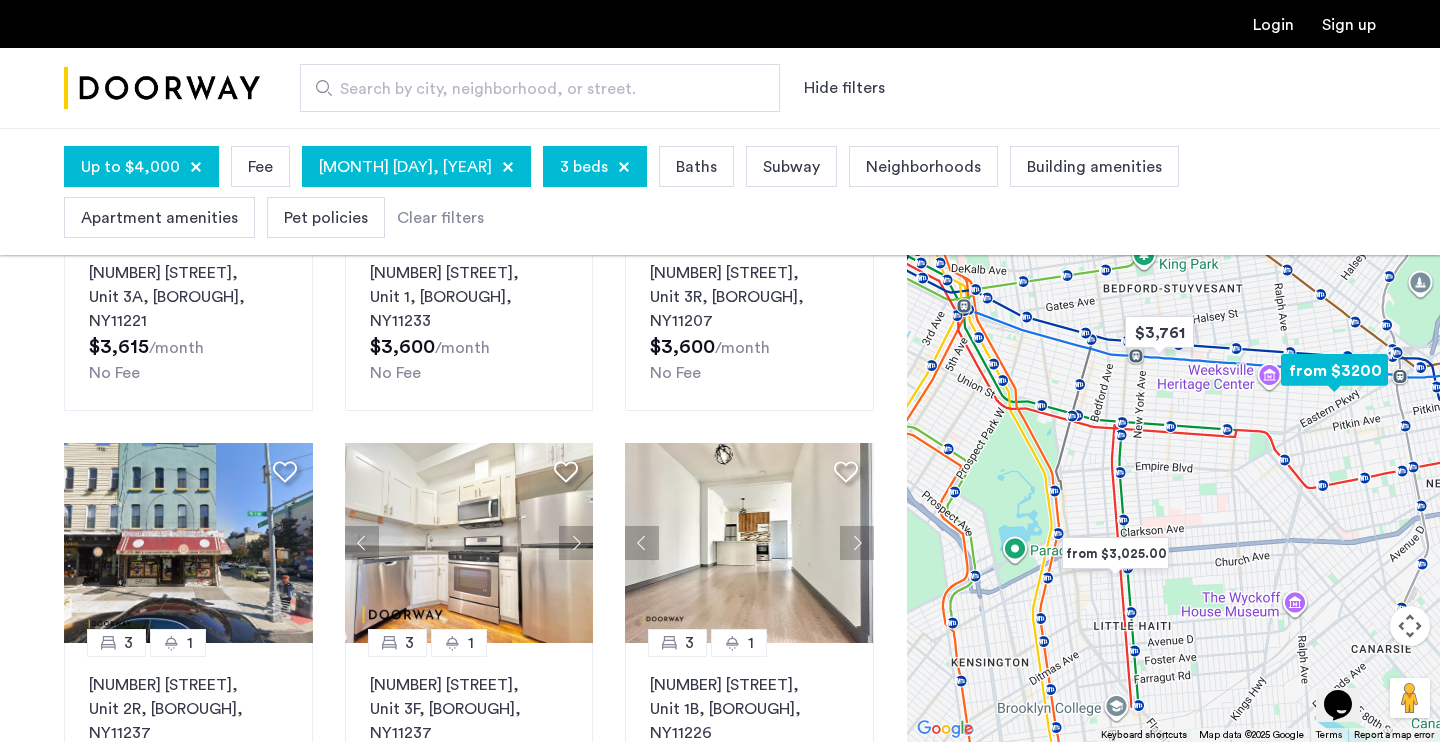 scroll, scrollTop: 1170, scrollLeft: 0, axis: vertical 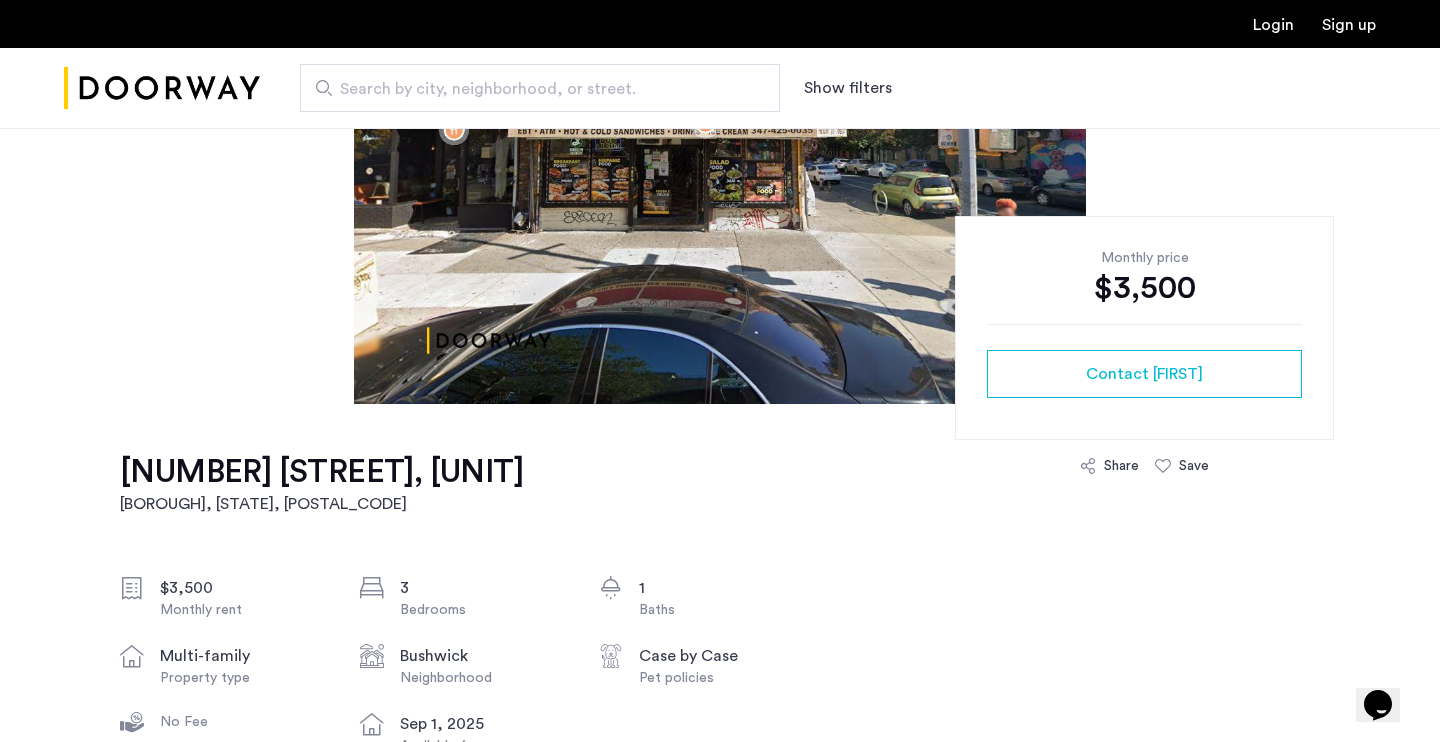 click 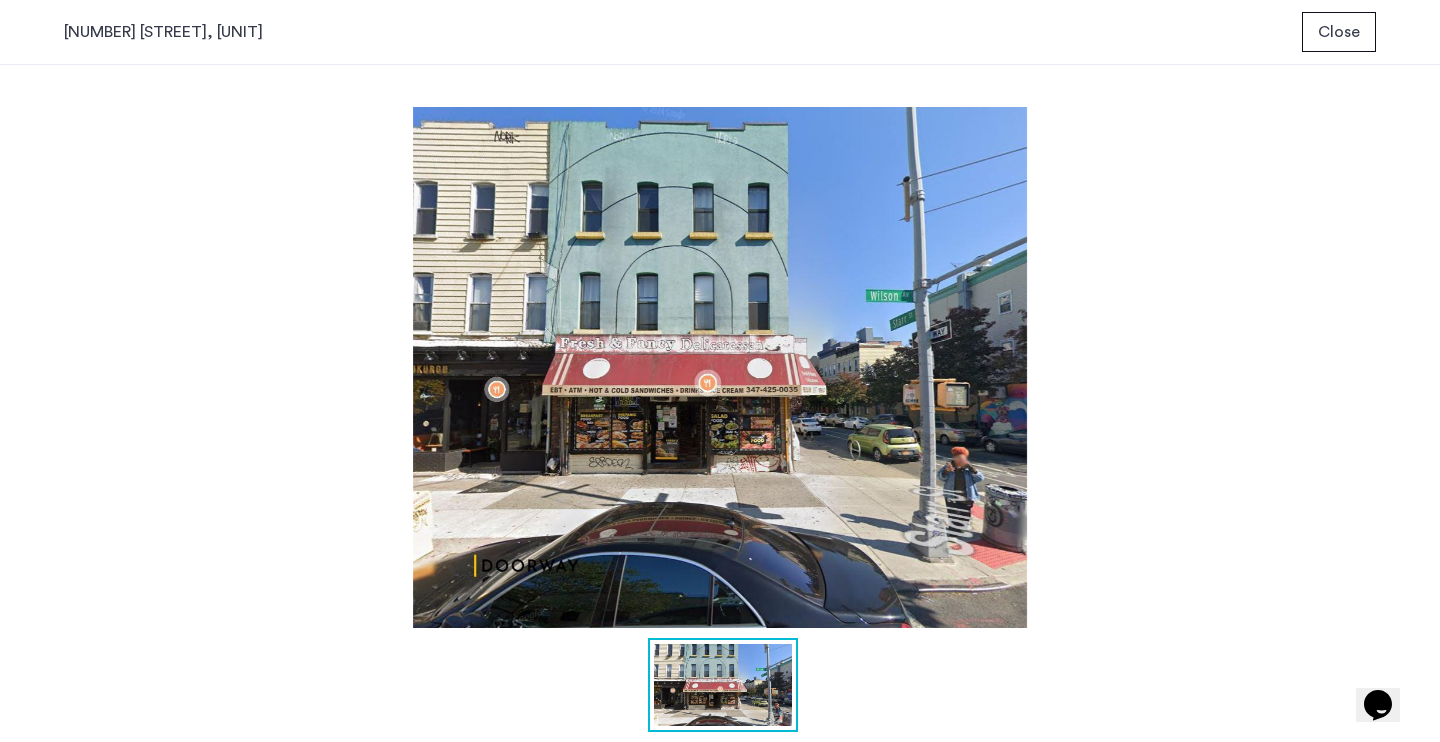 scroll, scrollTop: 0, scrollLeft: 0, axis: both 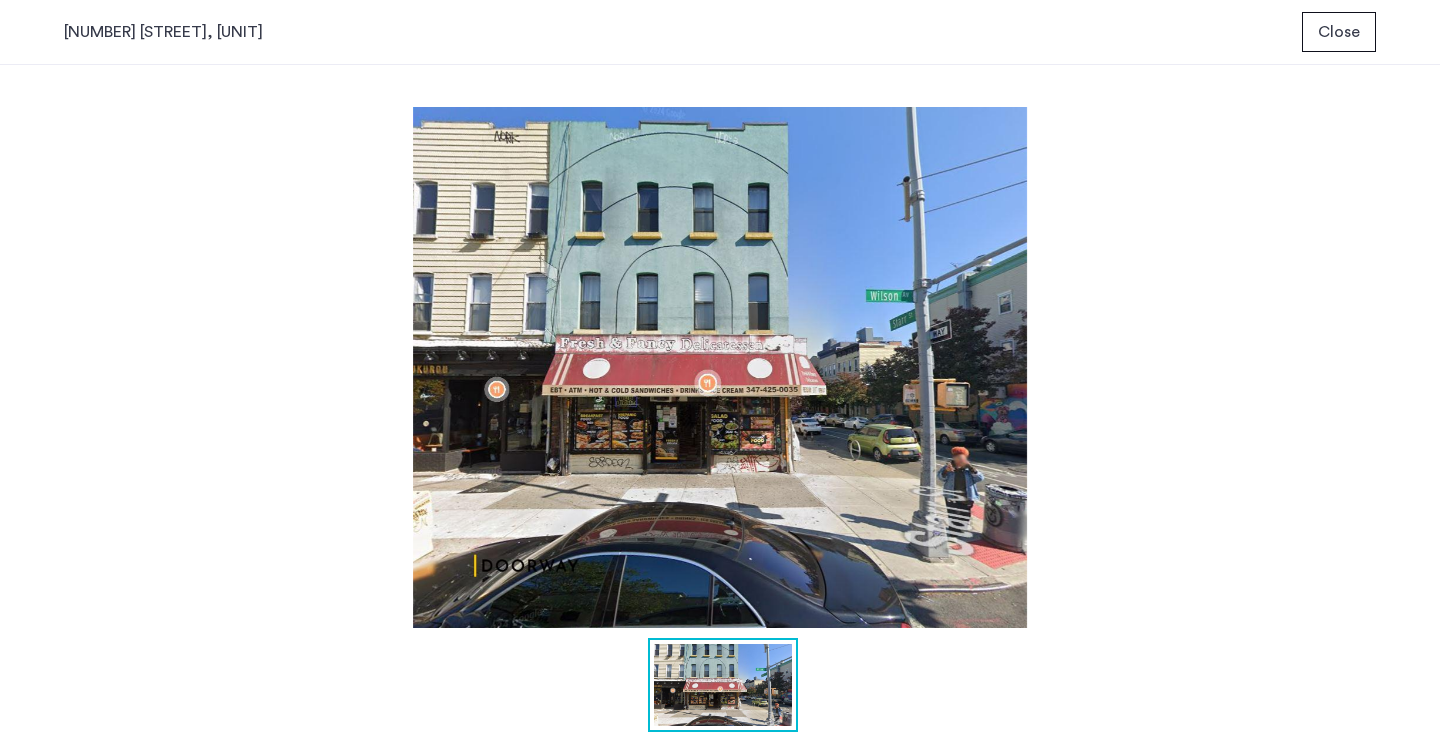 click on "Close" at bounding box center [1339, 32] 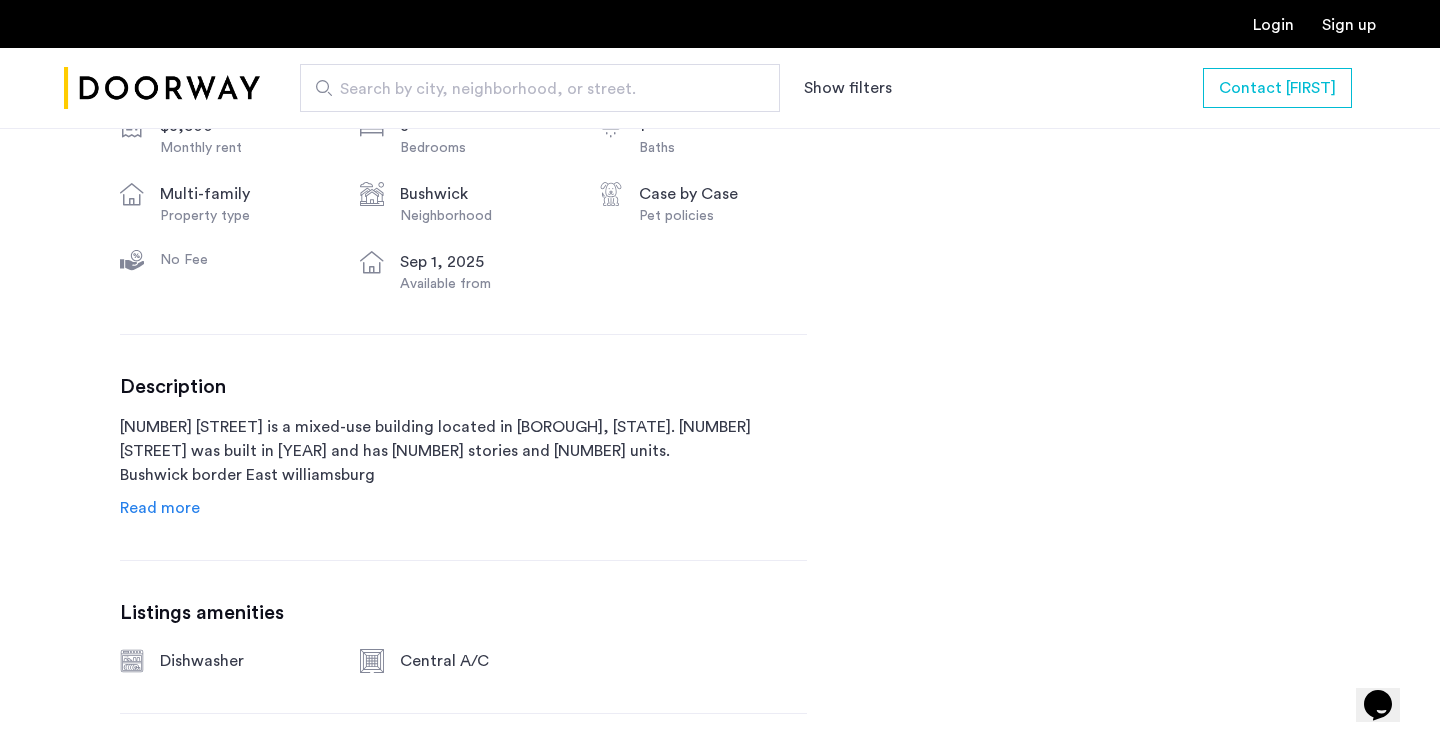scroll, scrollTop: 791, scrollLeft: 0, axis: vertical 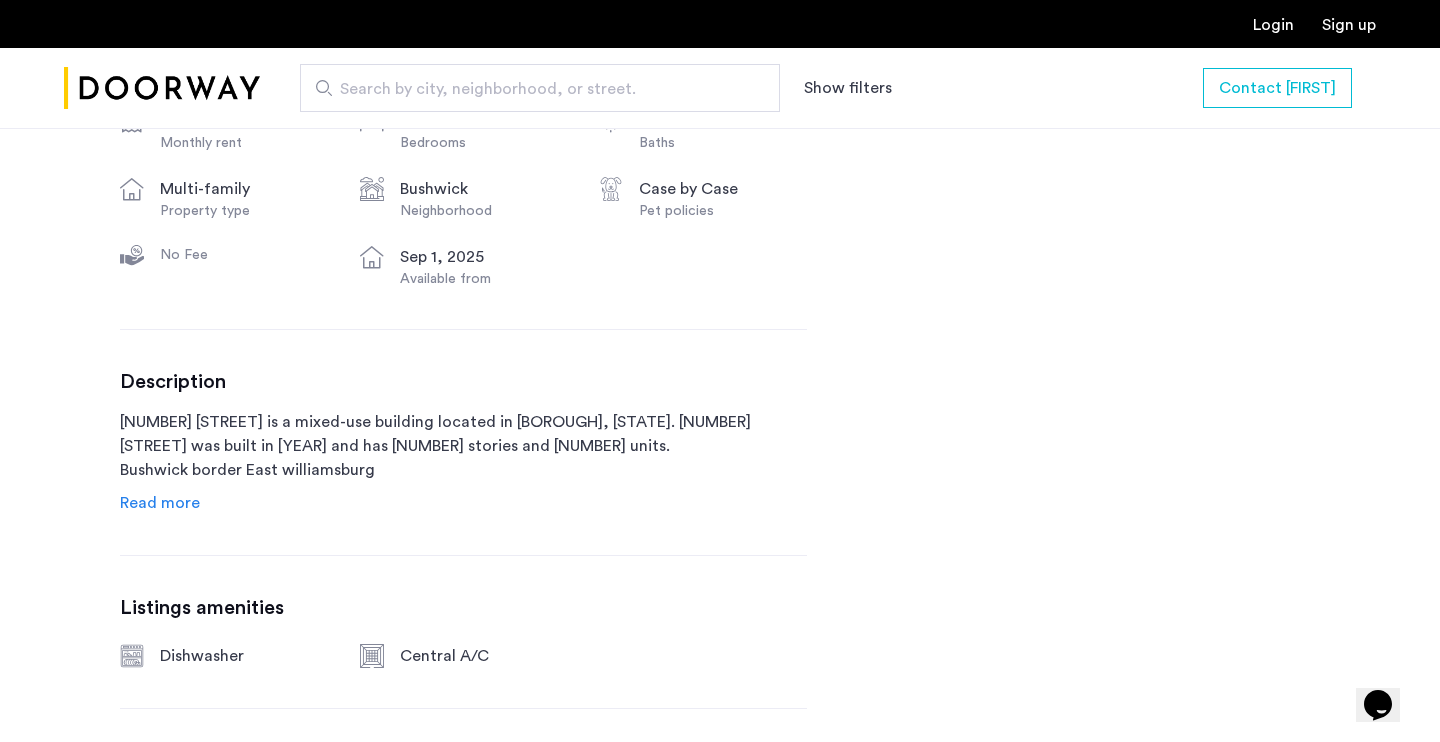 click on "Read more" 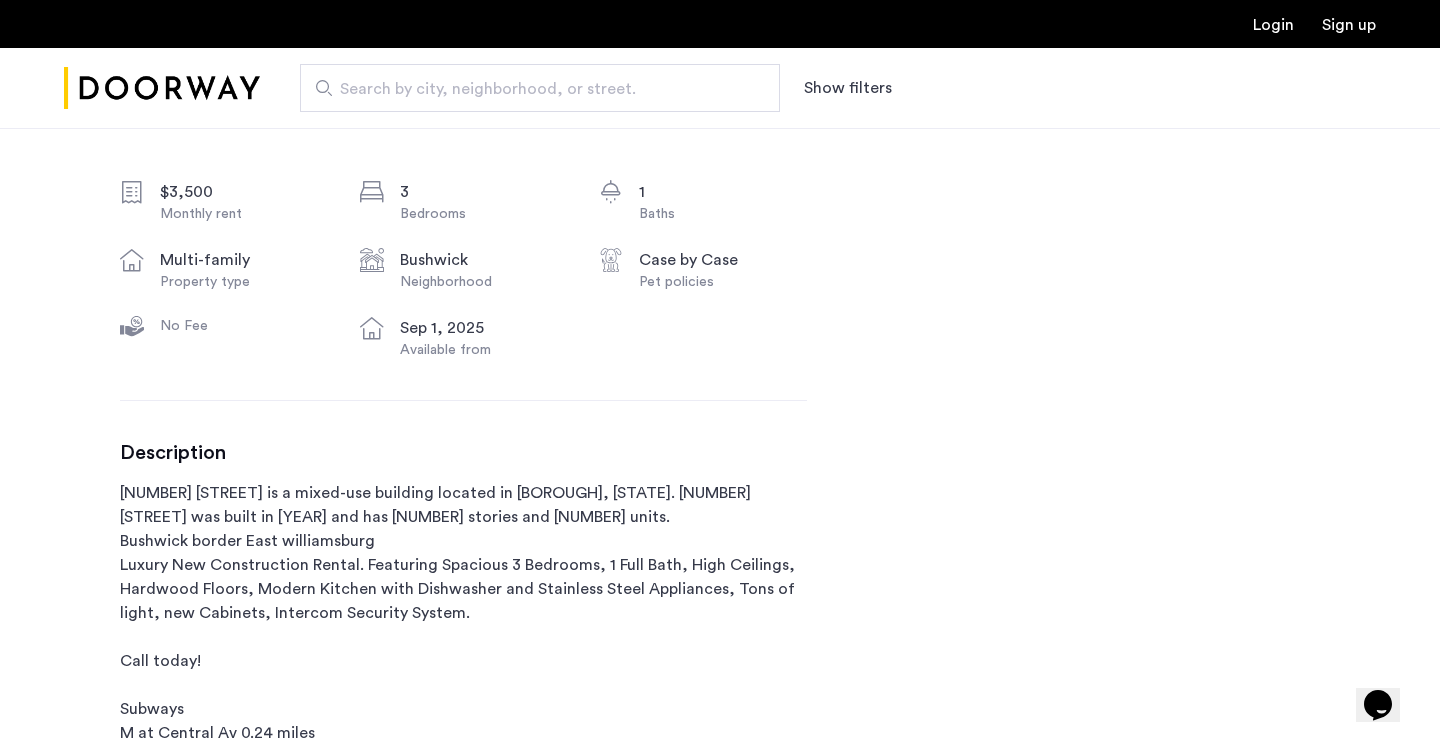scroll, scrollTop: 0, scrollLeft: 0, axis: both 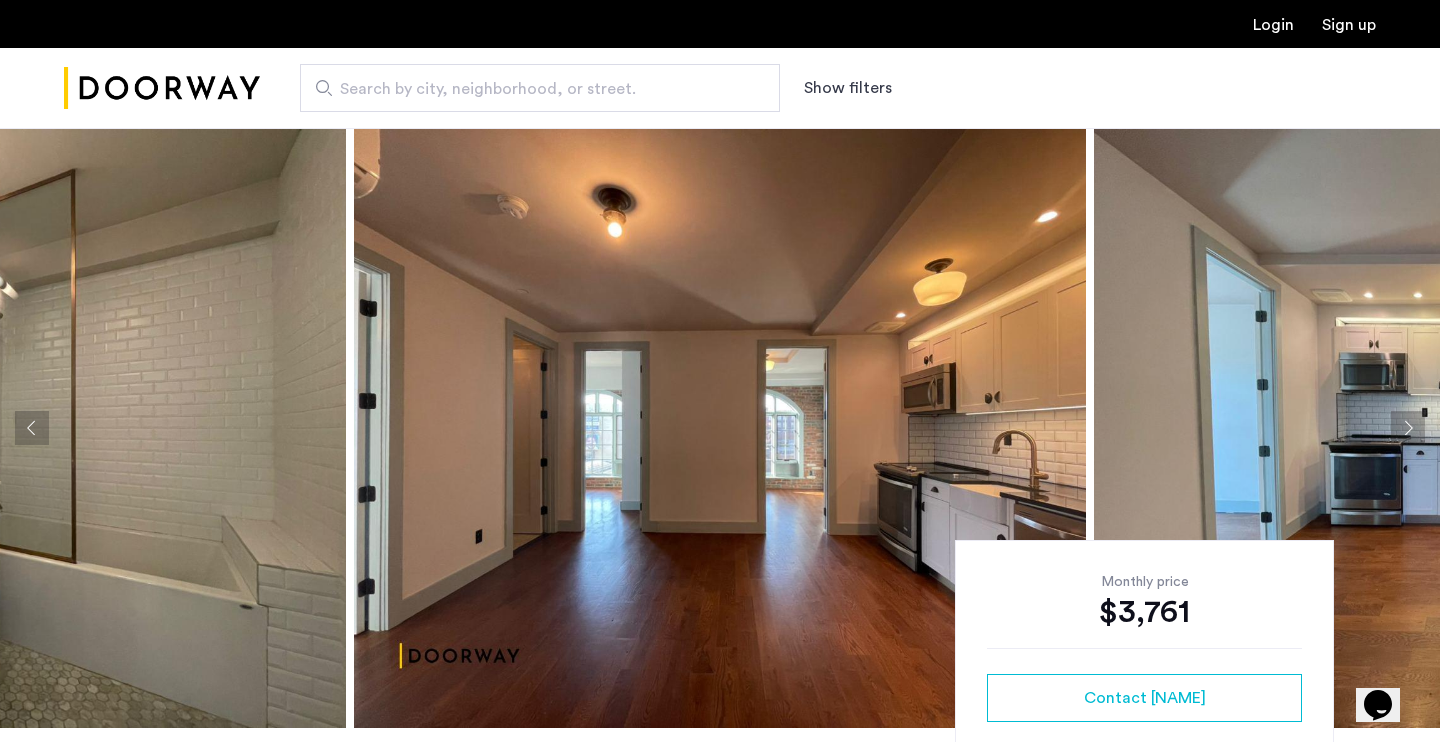 click 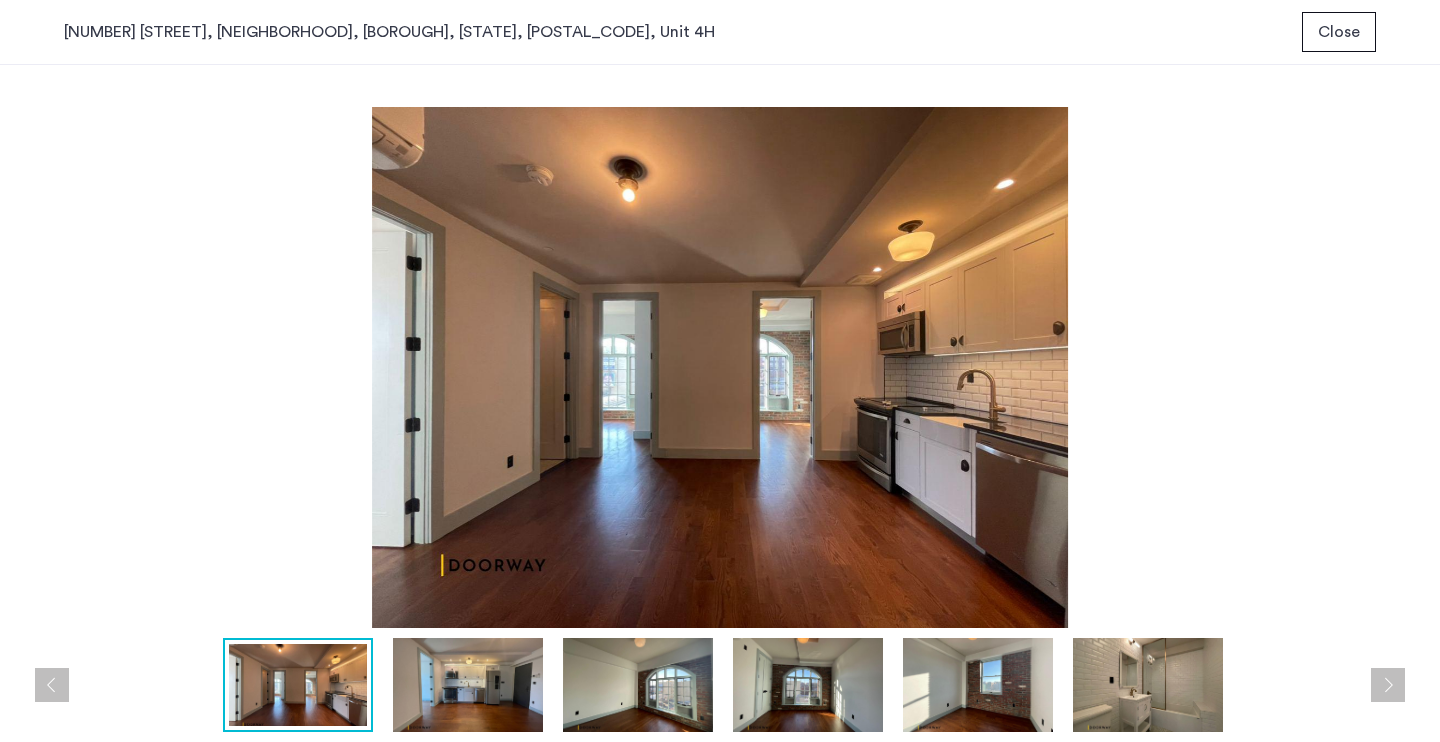 click on "prev next prev next" at bounding box center [720, 403] 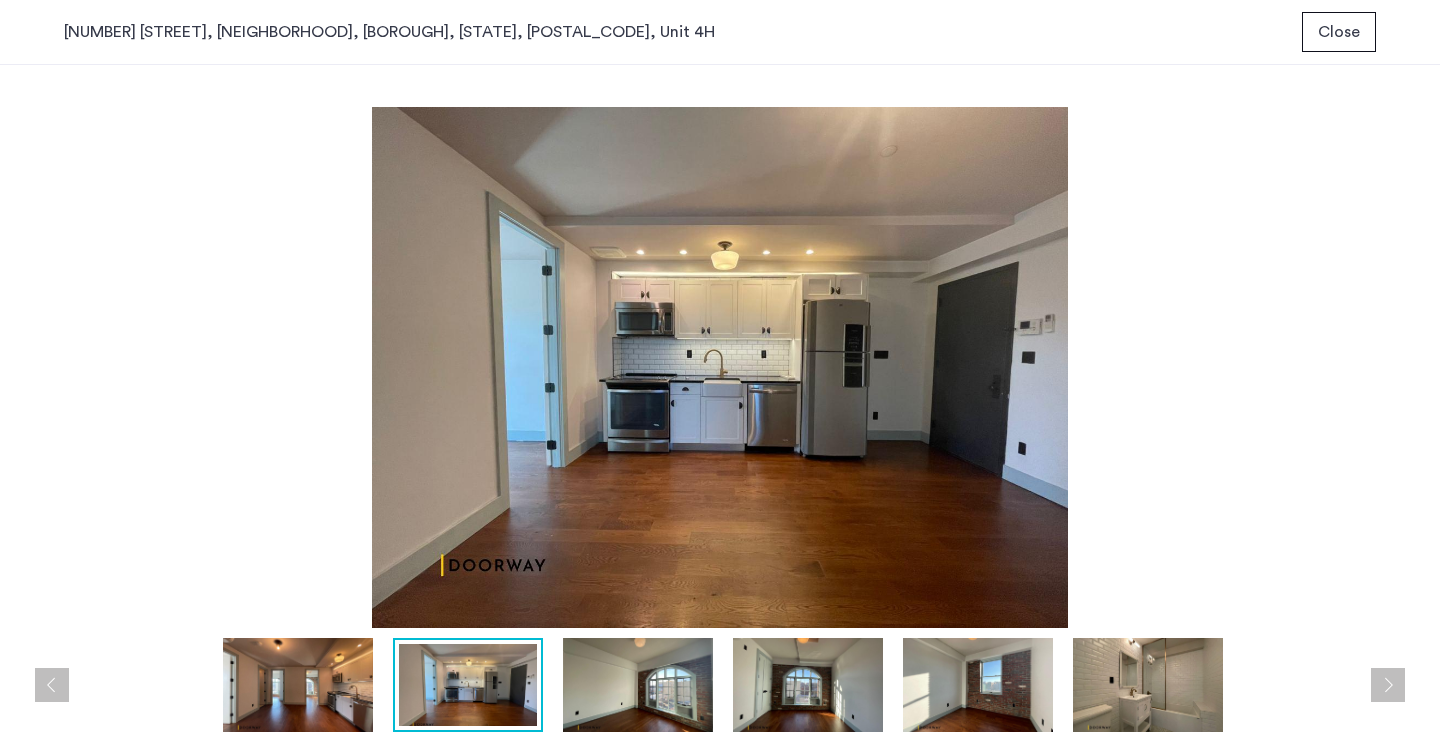 click at bounding box center (1388, 685) 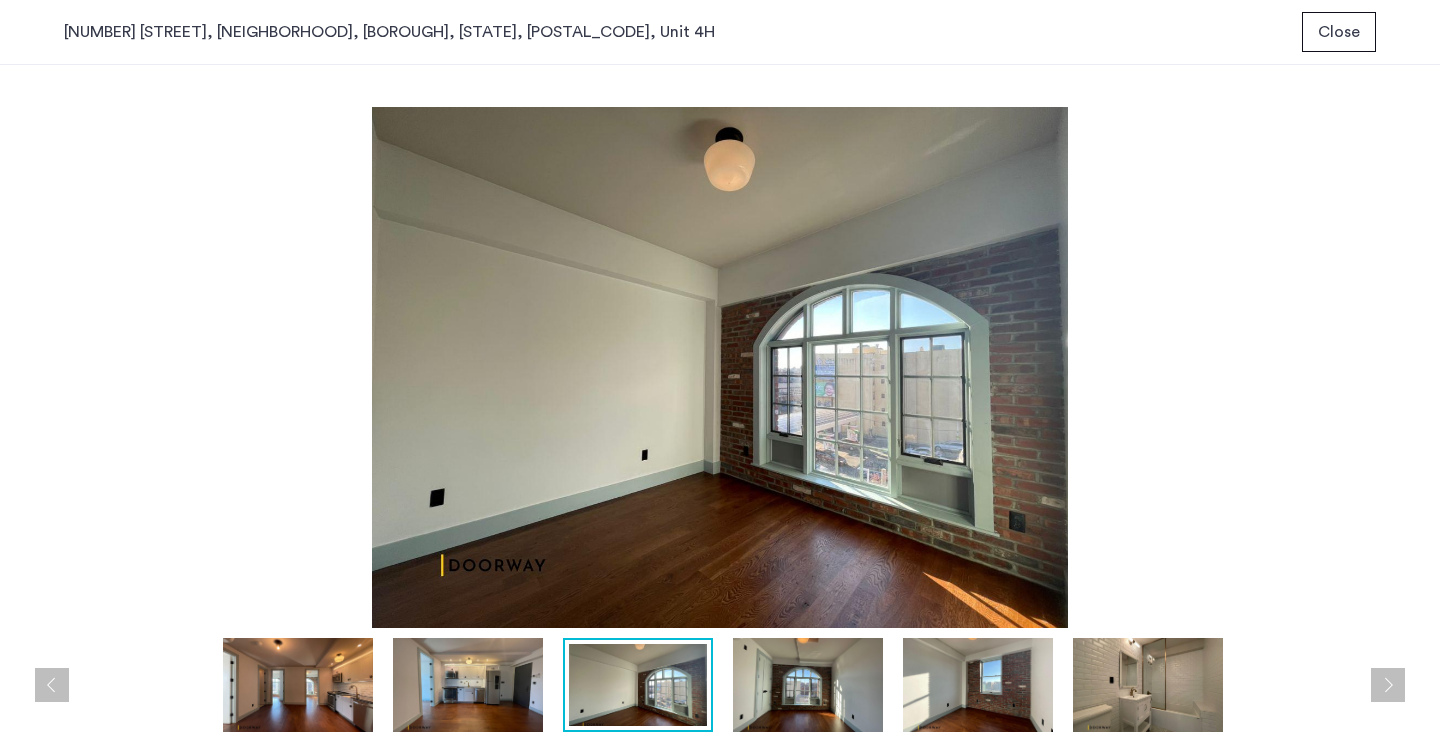 click at bounding box center (1388, 685) 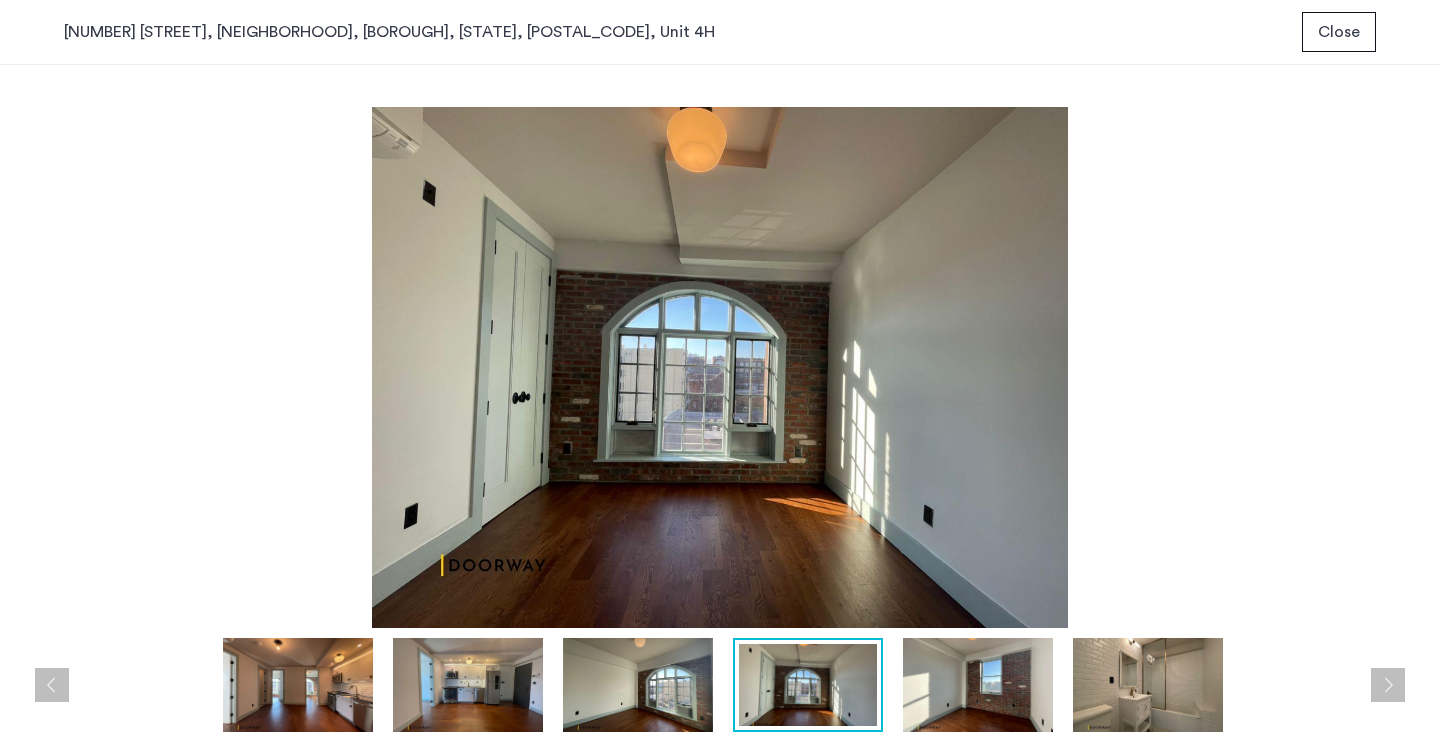 click at bounding box center (1388, 685) 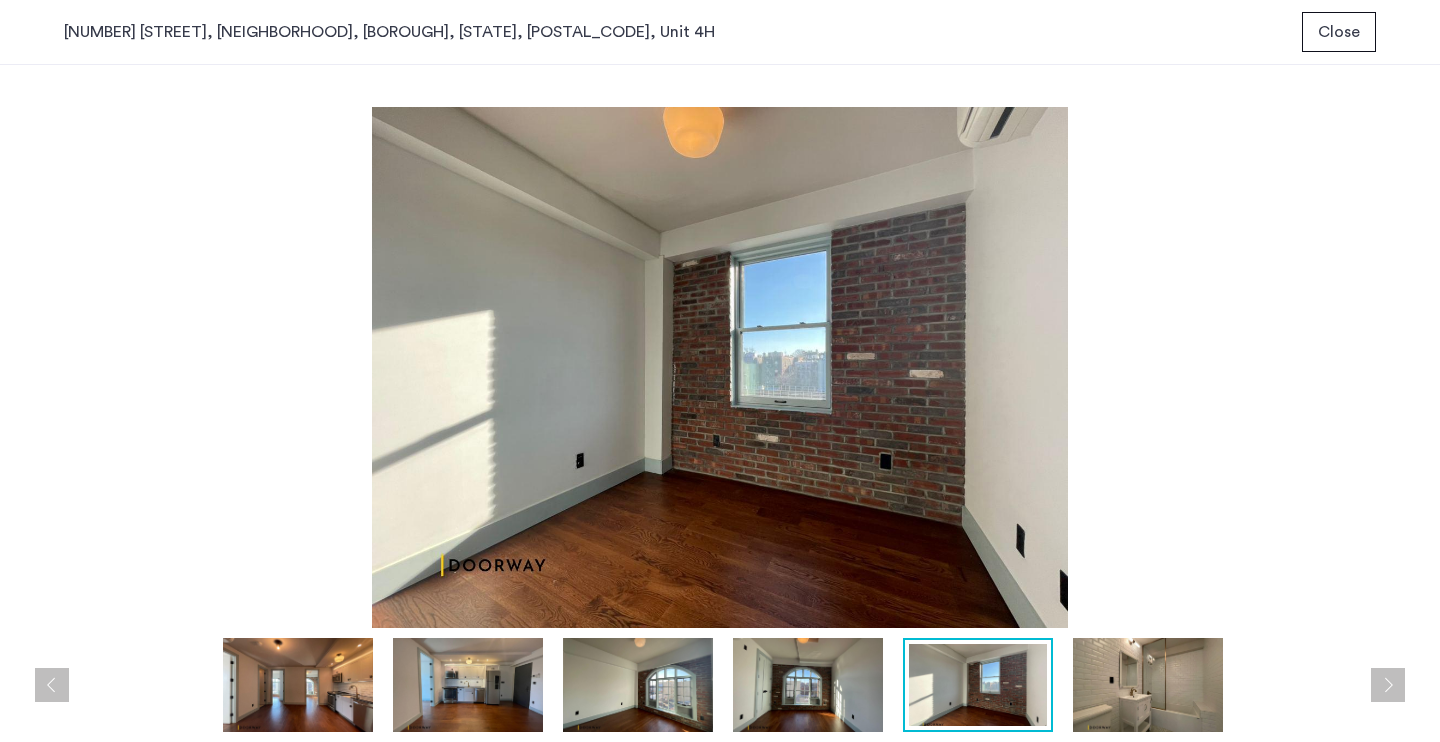 click at bounding box center [1388, 685] 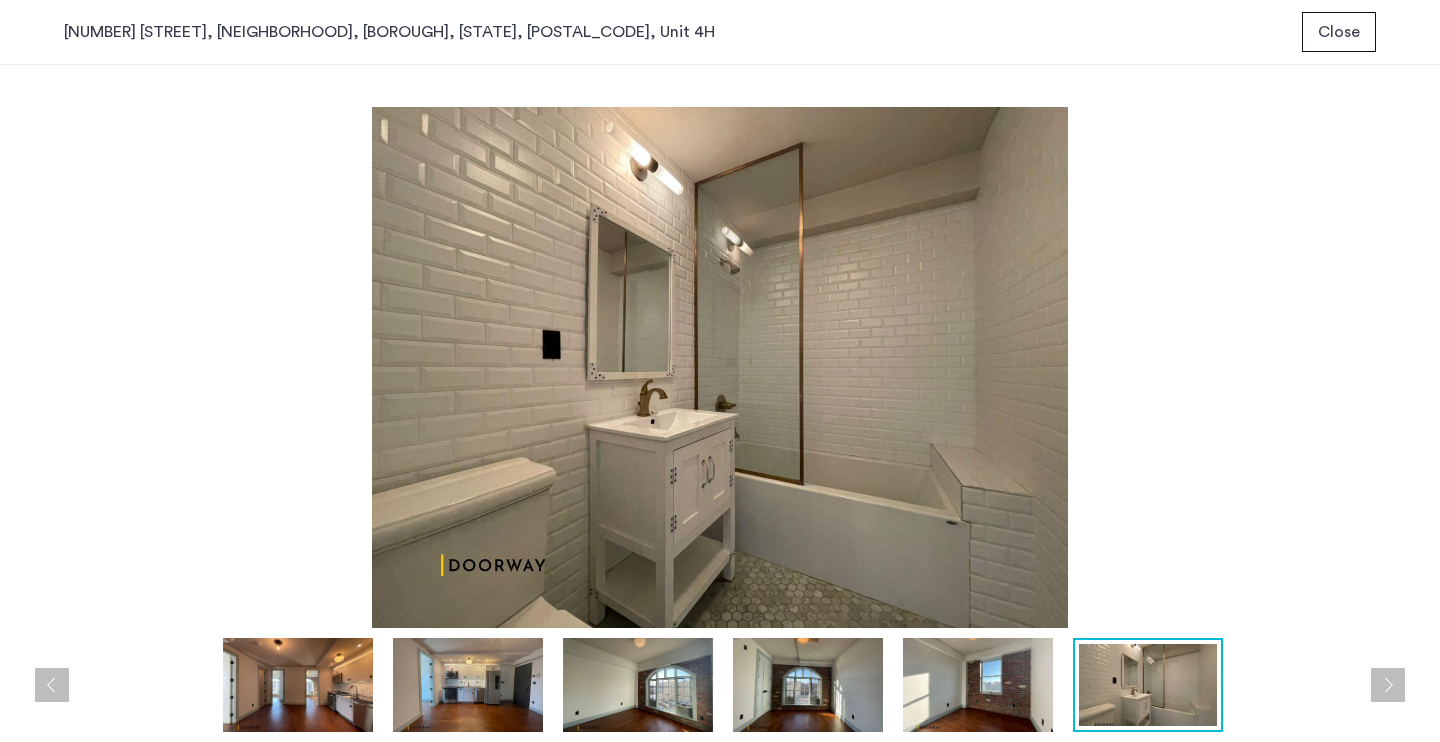 click at bounding box center (1388, 685) 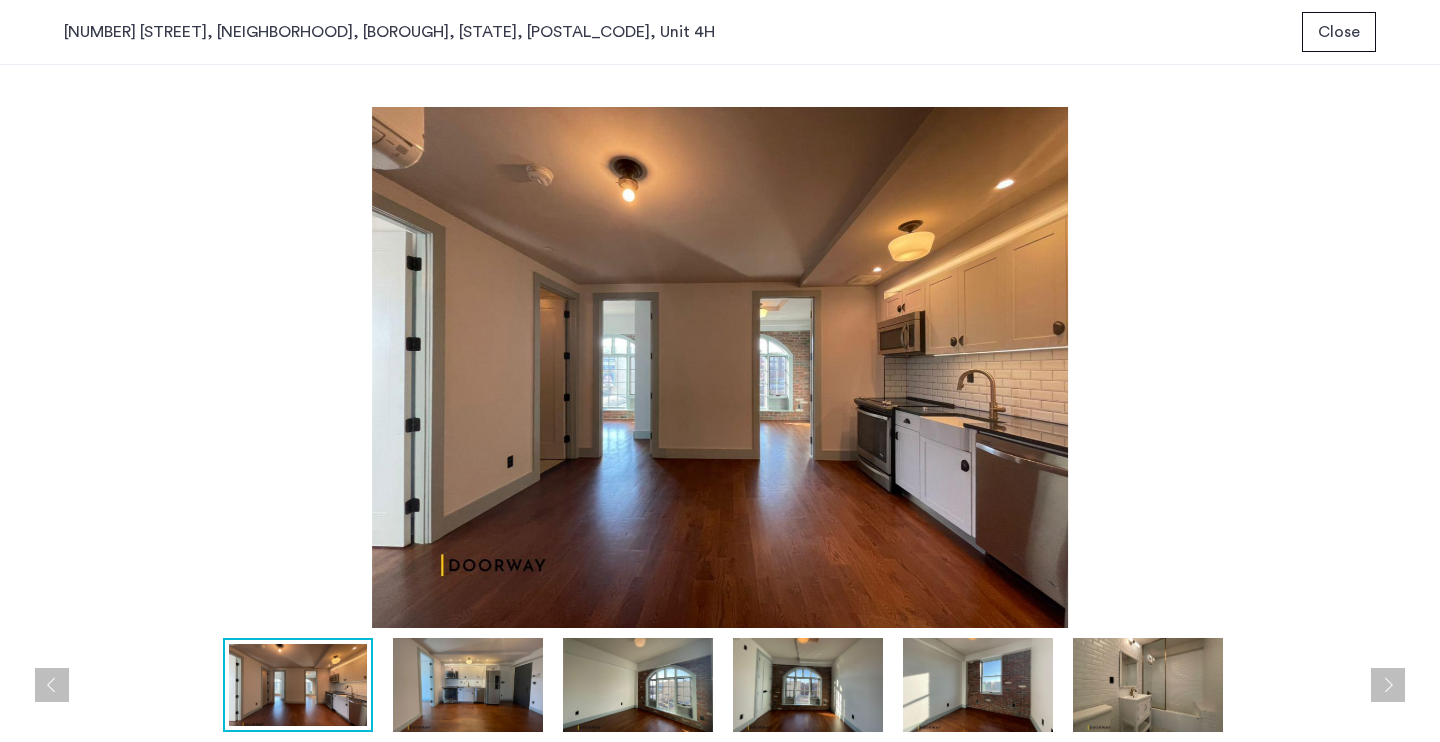 click at bounding box center [1388, 685] 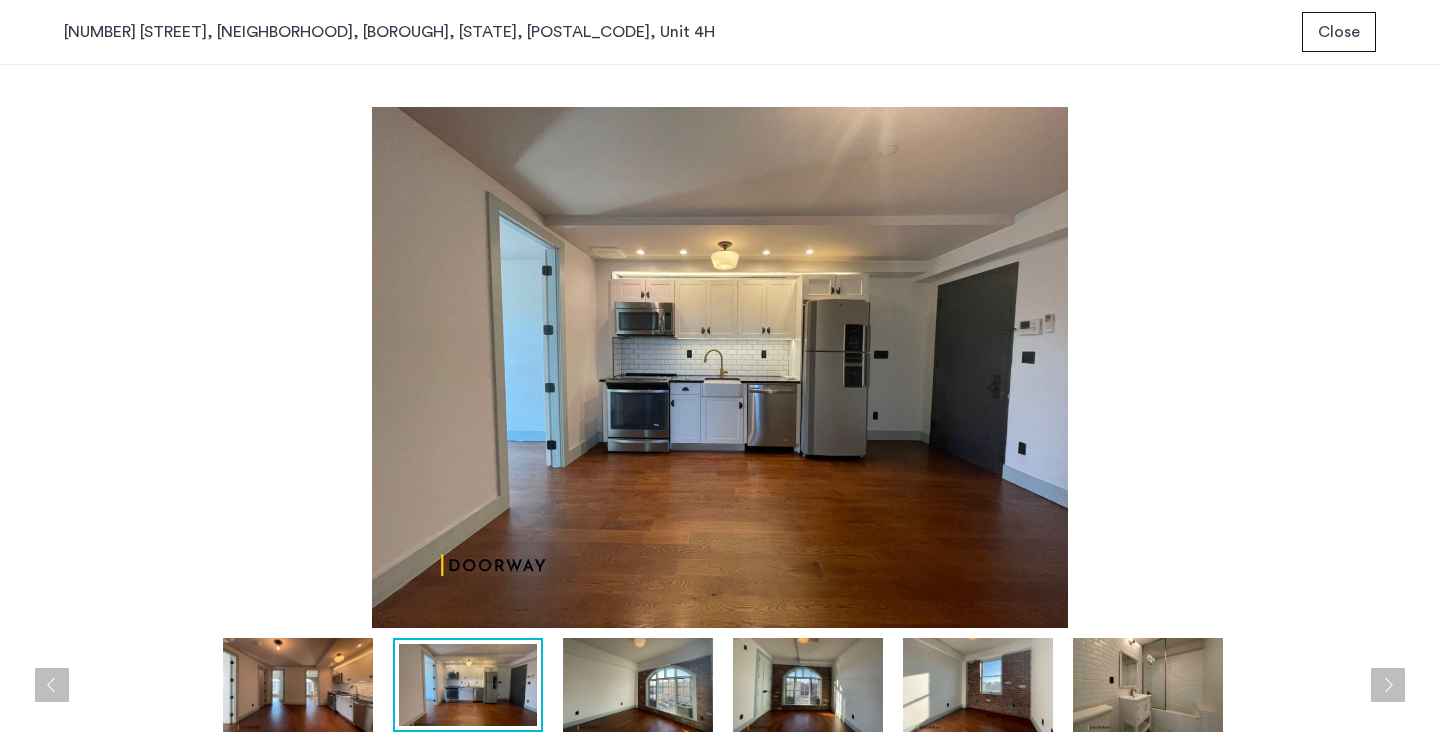 click on "Close" at bounding box center (1339, 32) 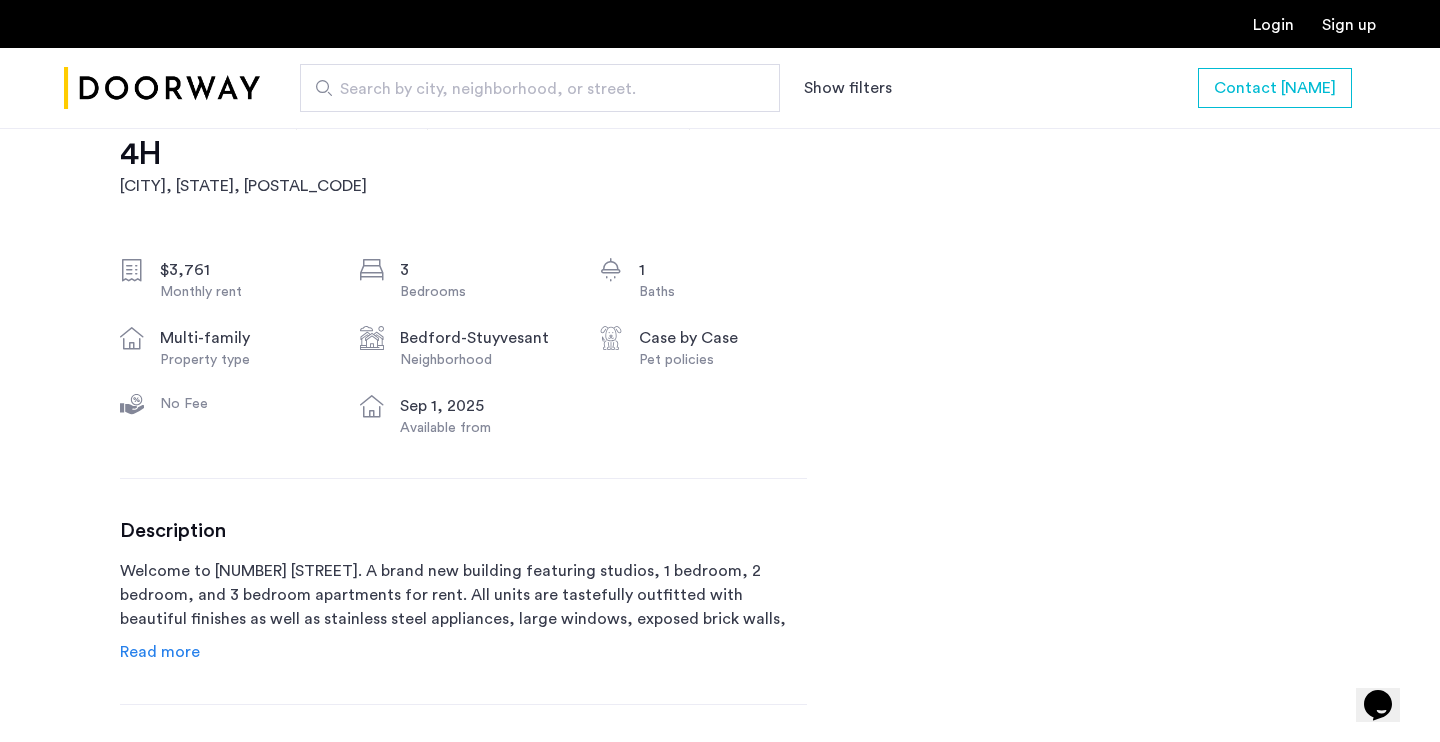 scroll, scrollTop: 723, scrollLeft: 0, axis: vertical 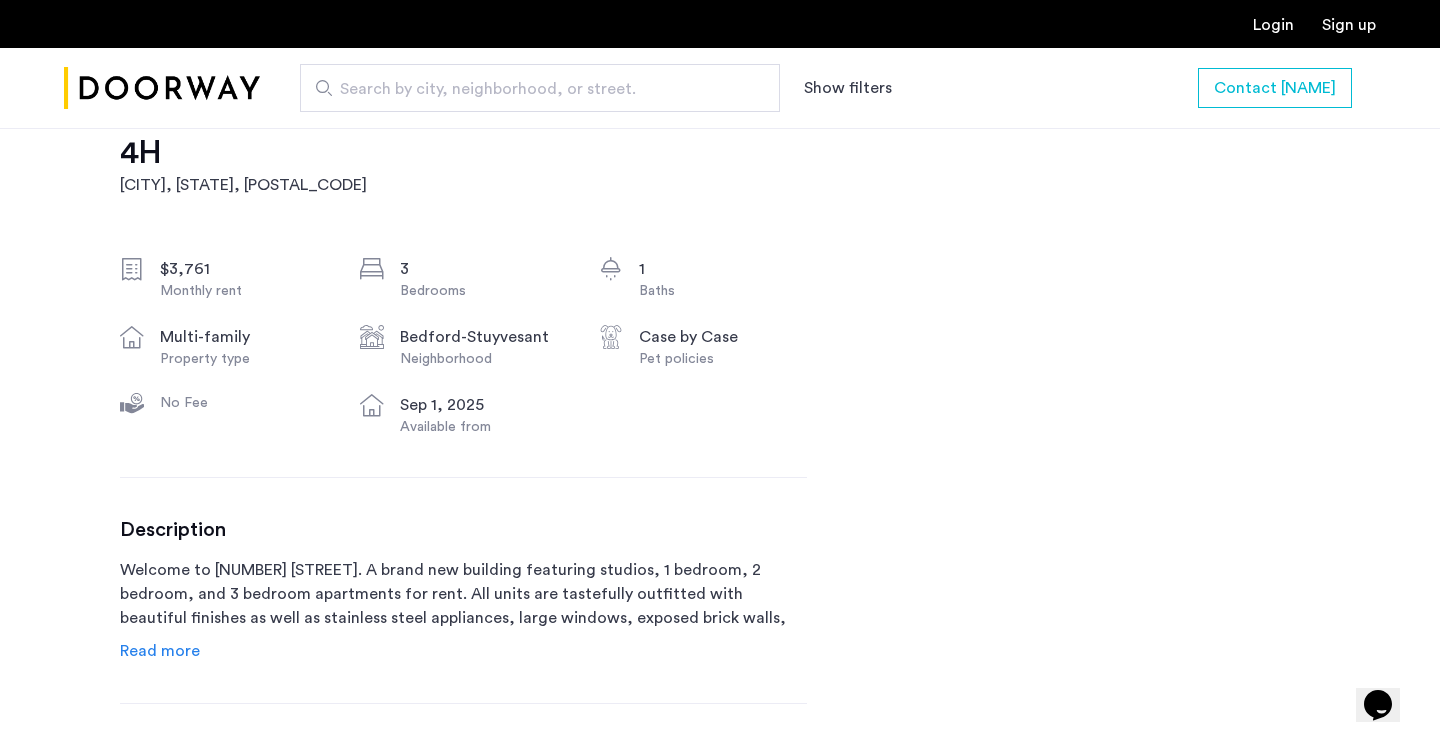 click on "Read more" 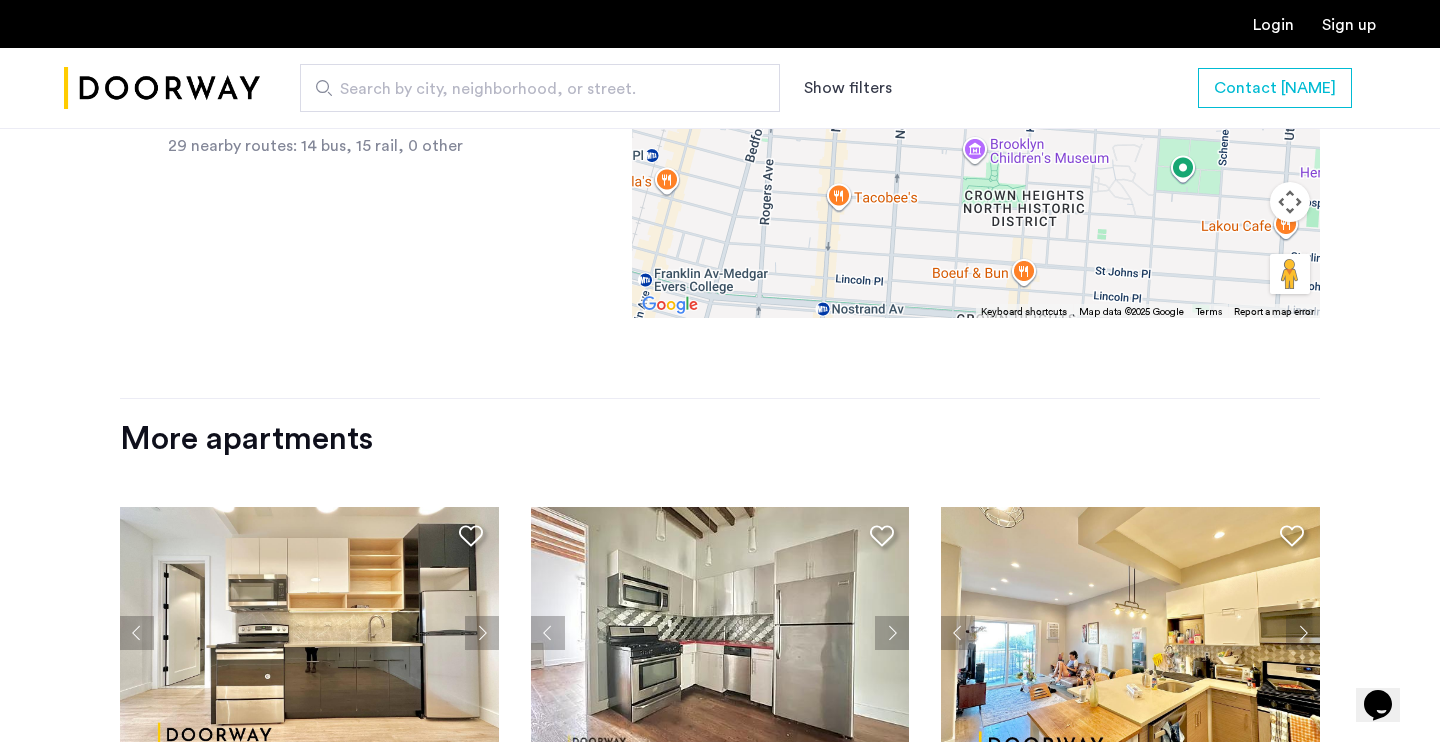 scroll, scrollTop: 3218, scrollLeft: 0, axis: vertical 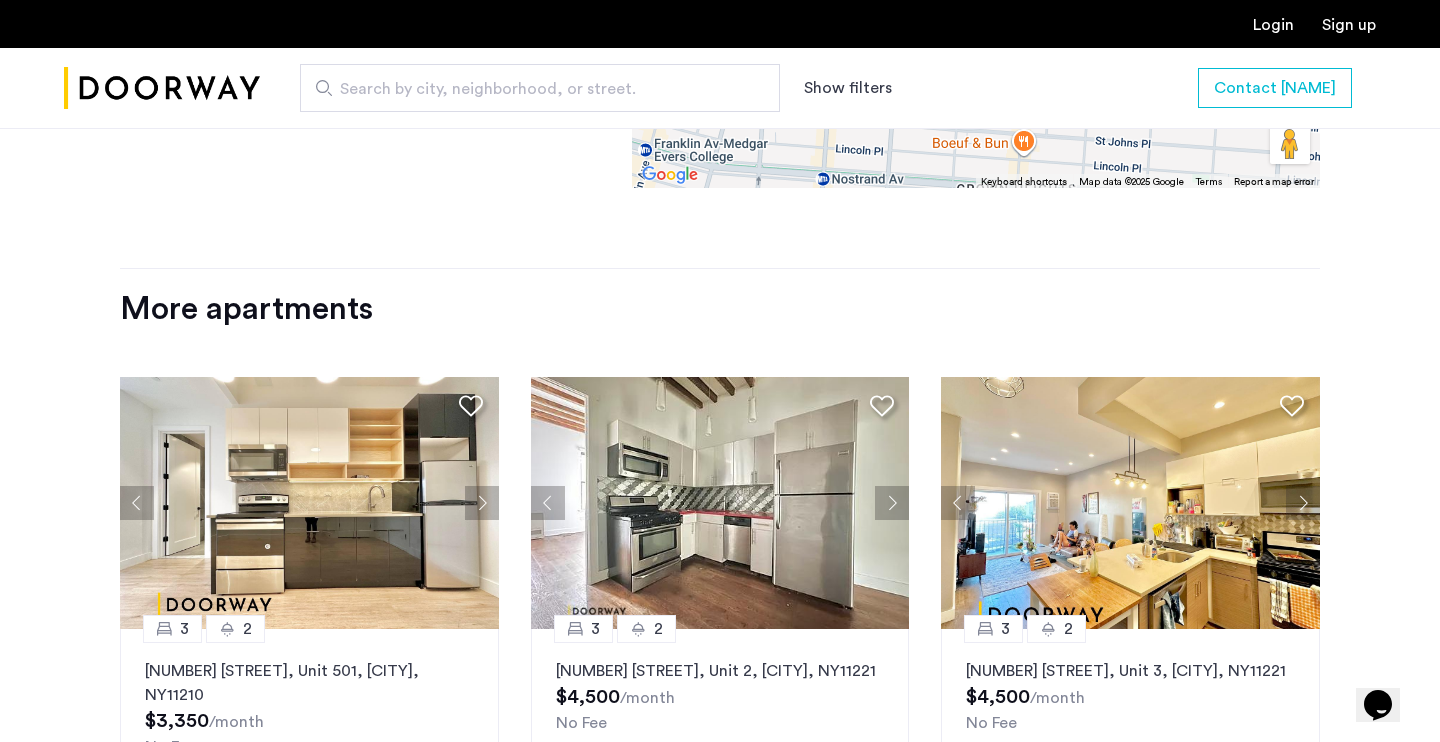click on "1613 Brooklyn Avenue, Unit 501, Brooklyn , NY  11210" 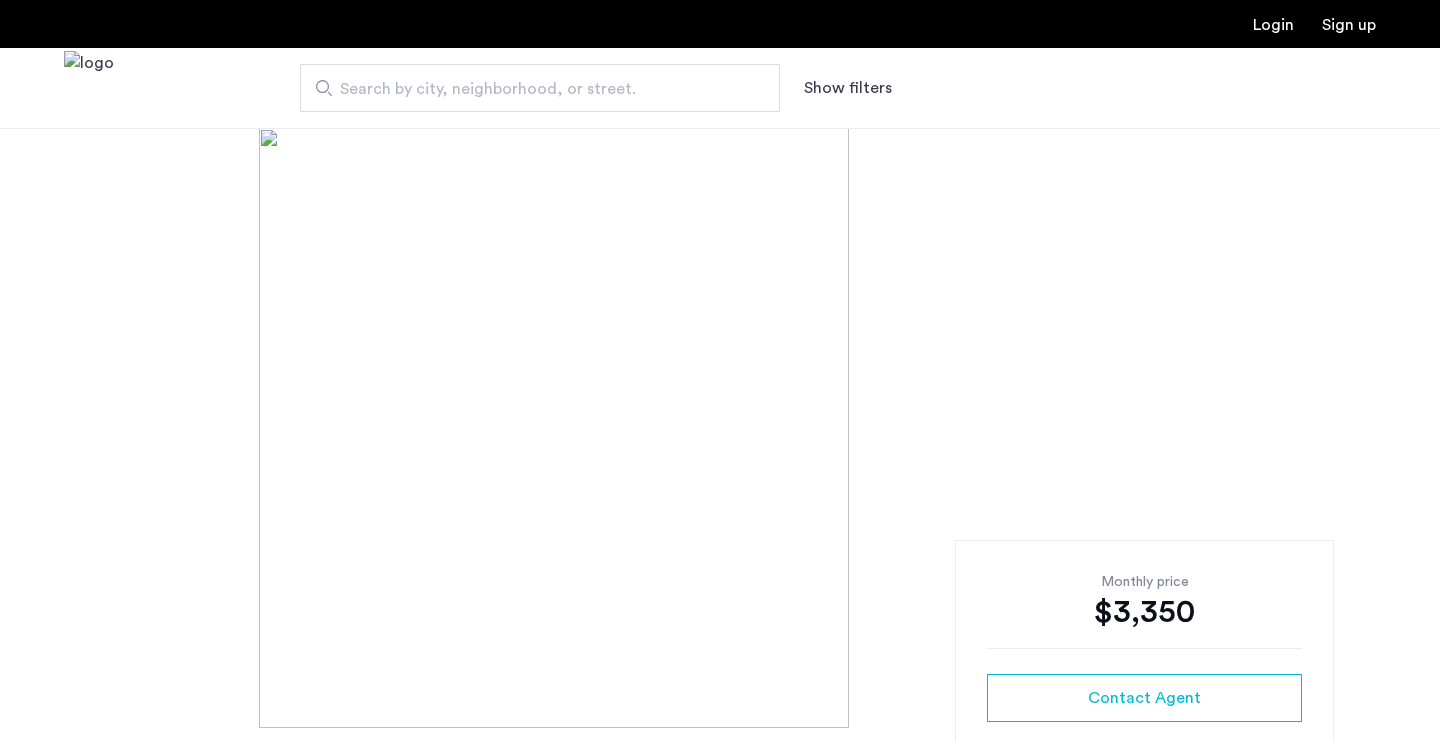 scroll, scrollTop: 0, scrollLeft: 0, axis: both 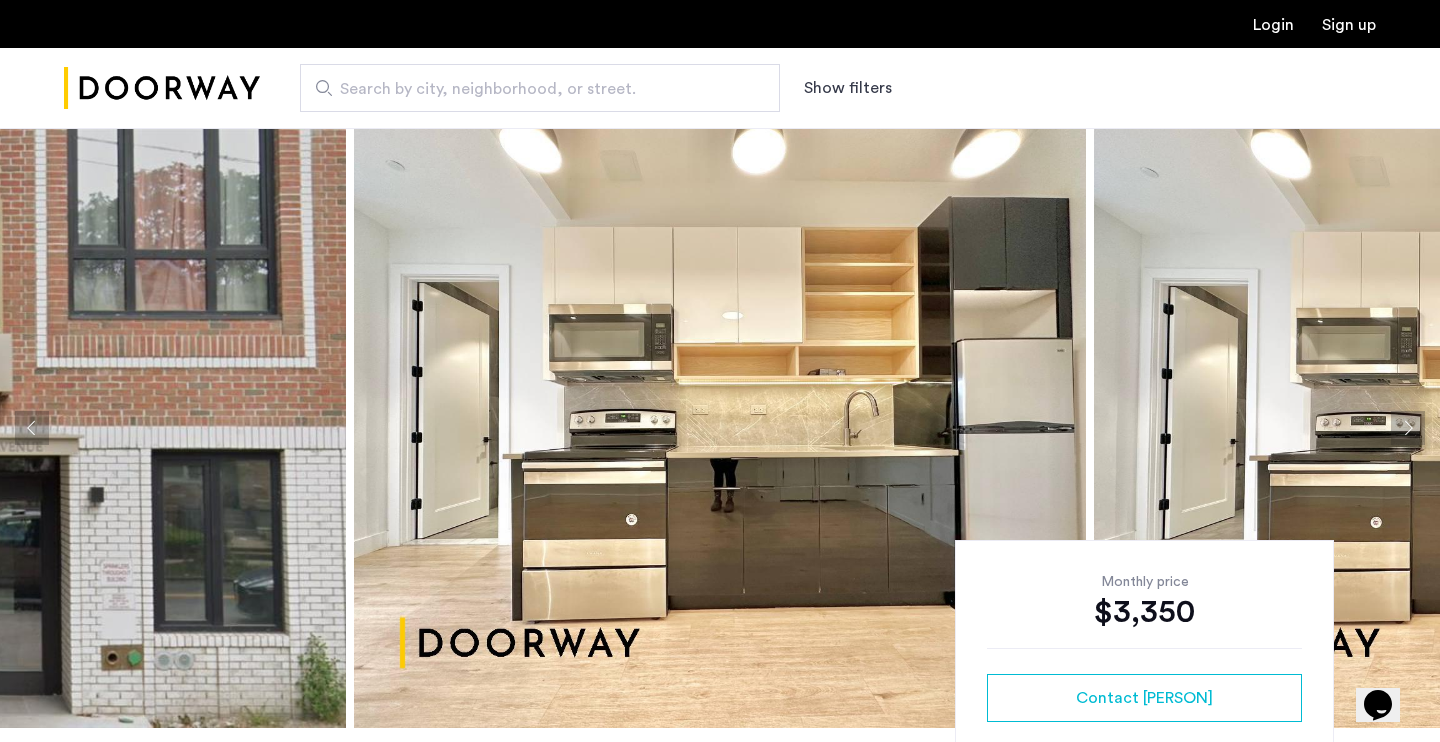 click 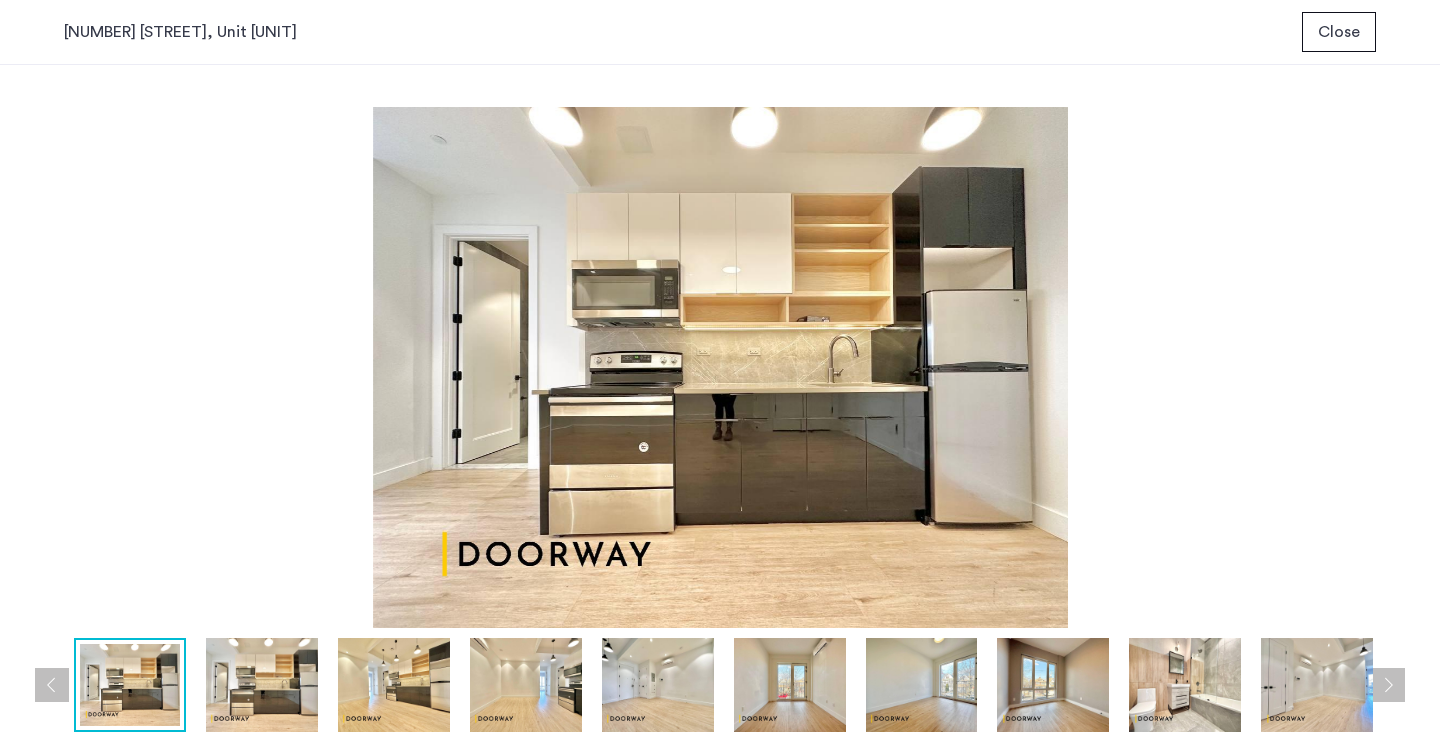 click at bounding box center [1388, 685] 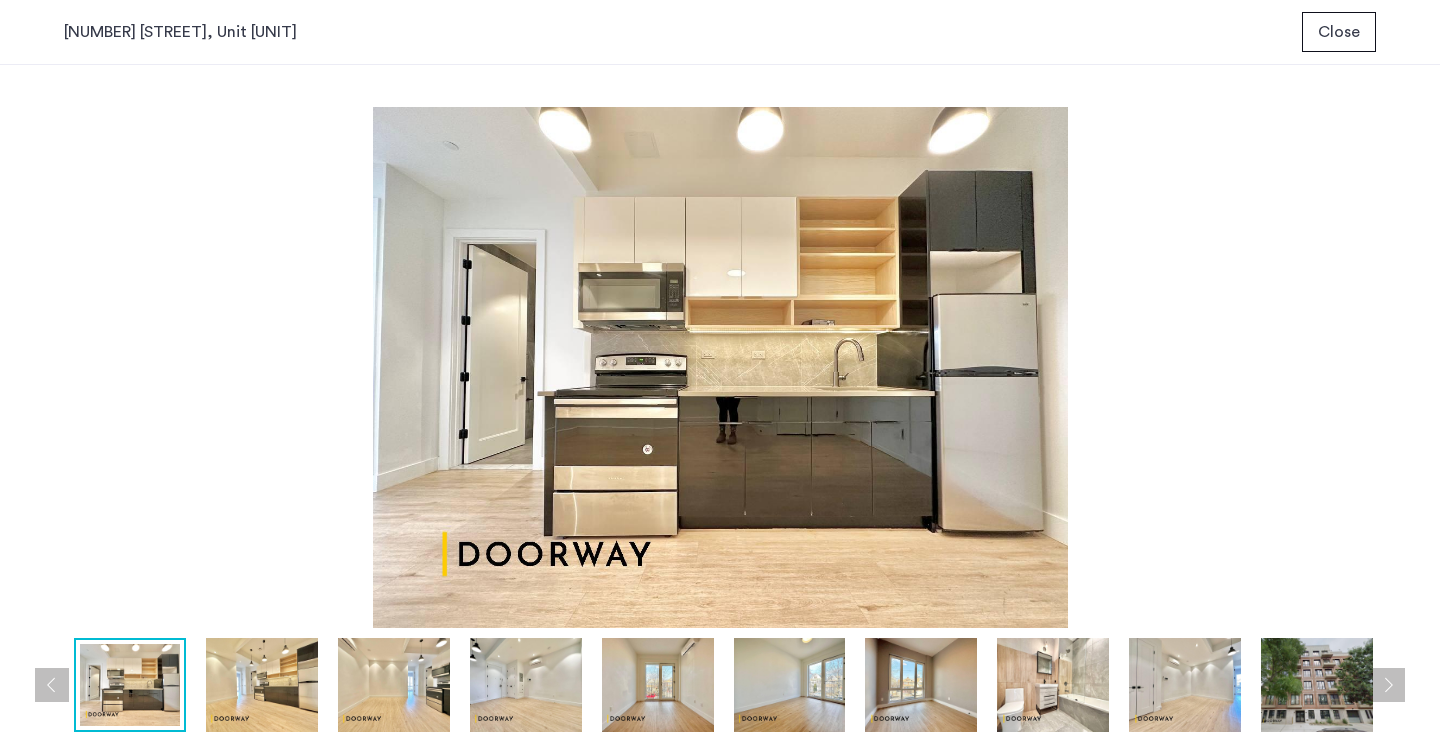 click at bounding box center (1388, 685) 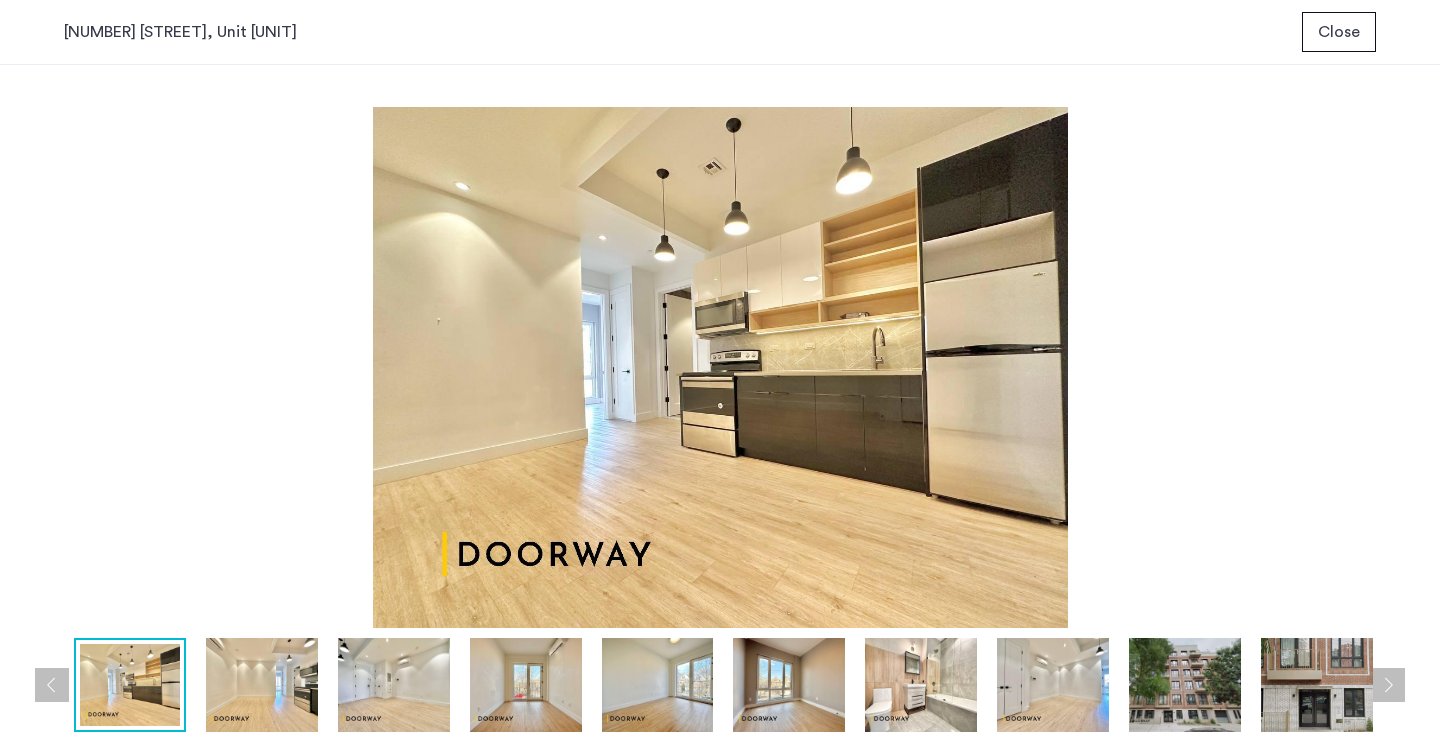 click at bounding box center (1388, 685) 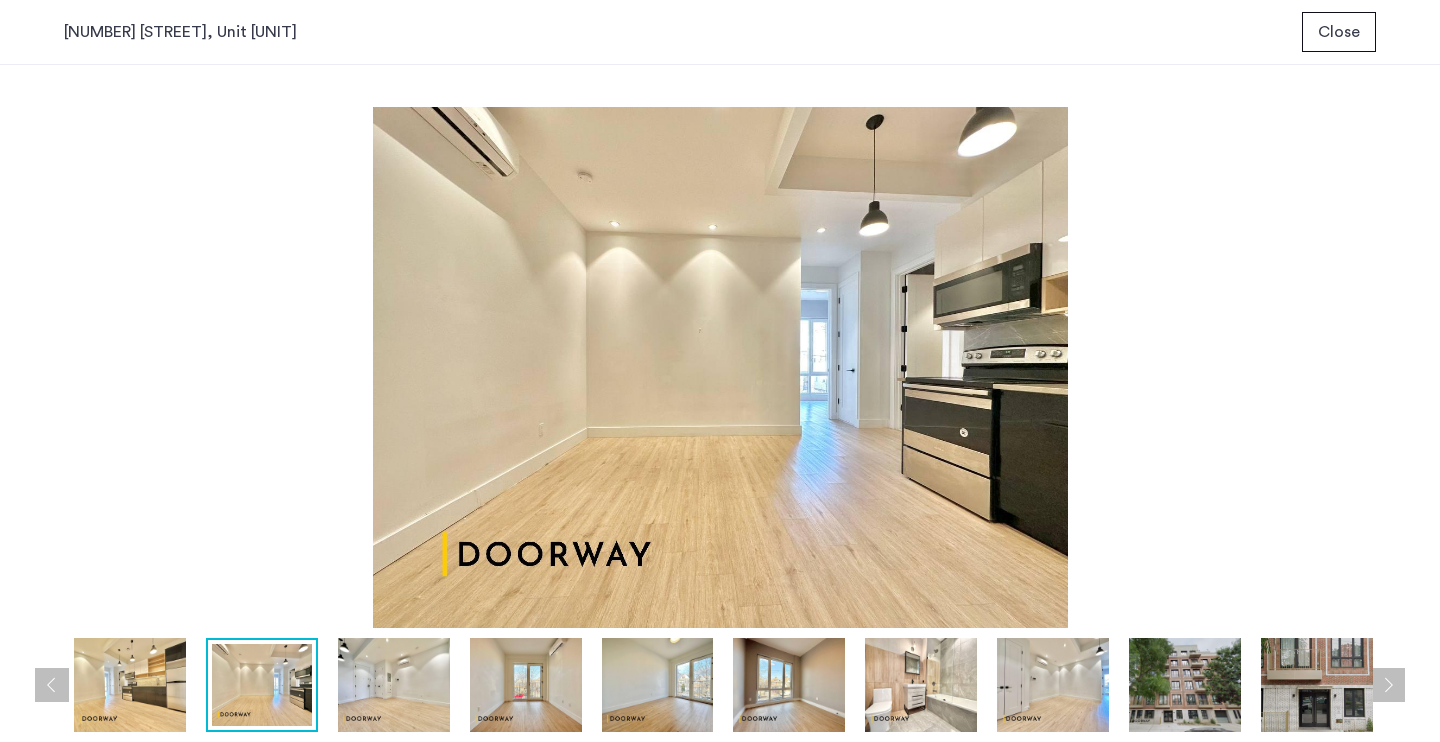click at bounding box center (1388, 685) 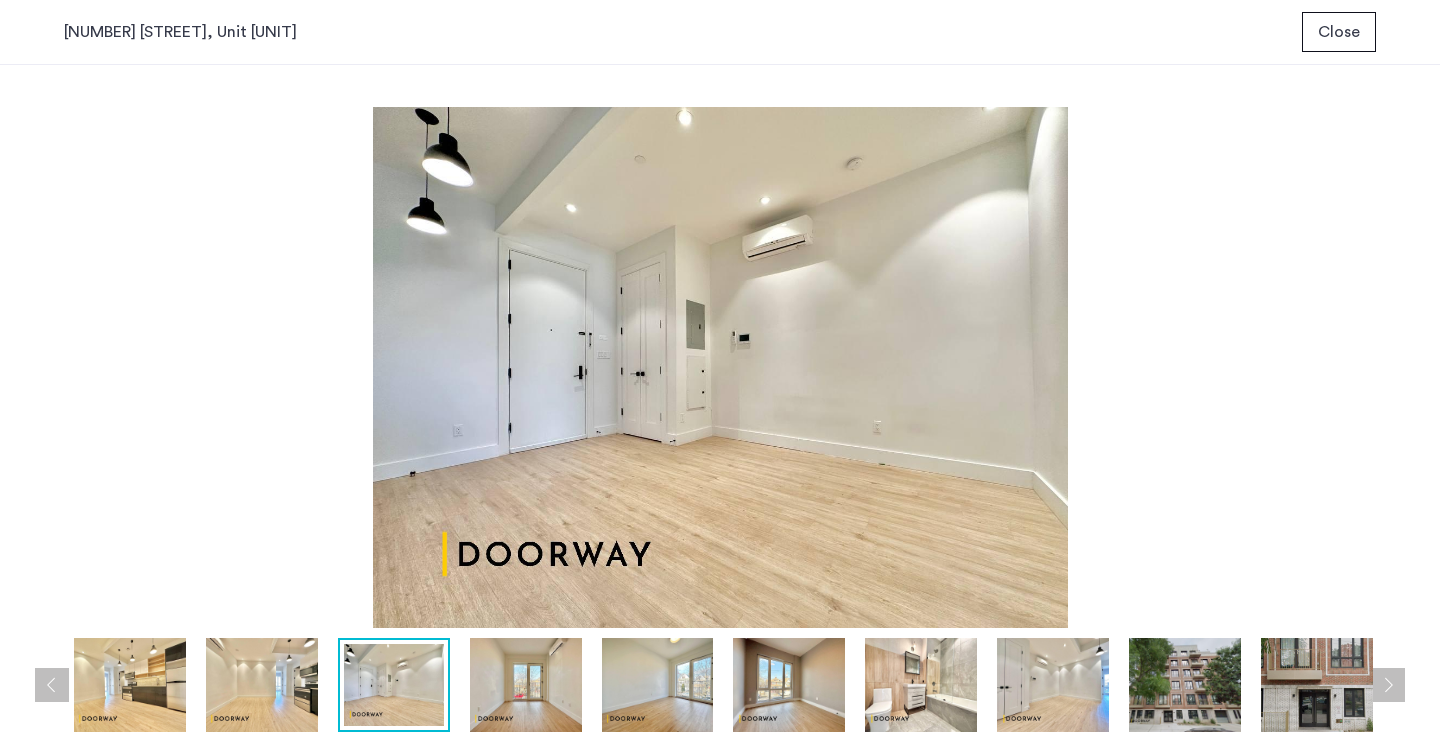 click at bounding box center [1388, 685] 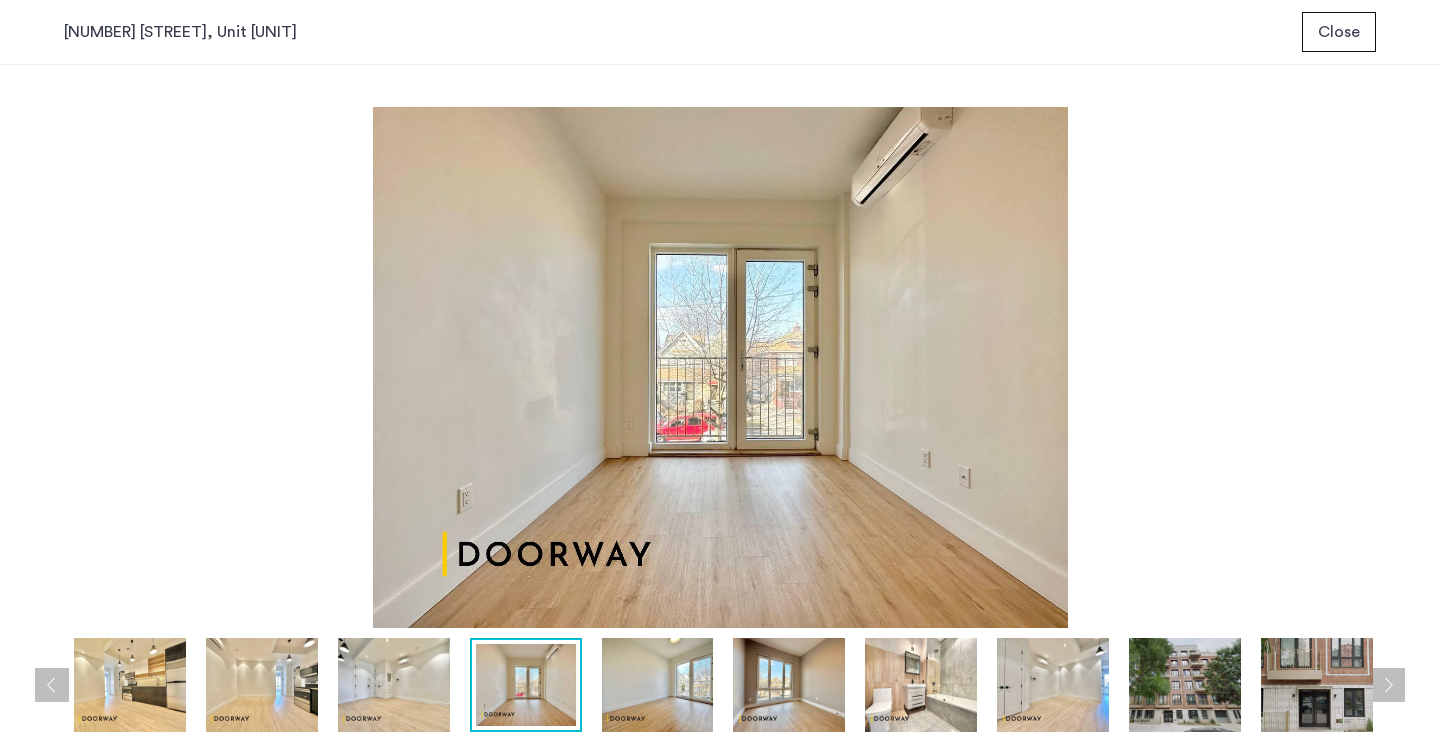 click at bounding box center (1388, 685) 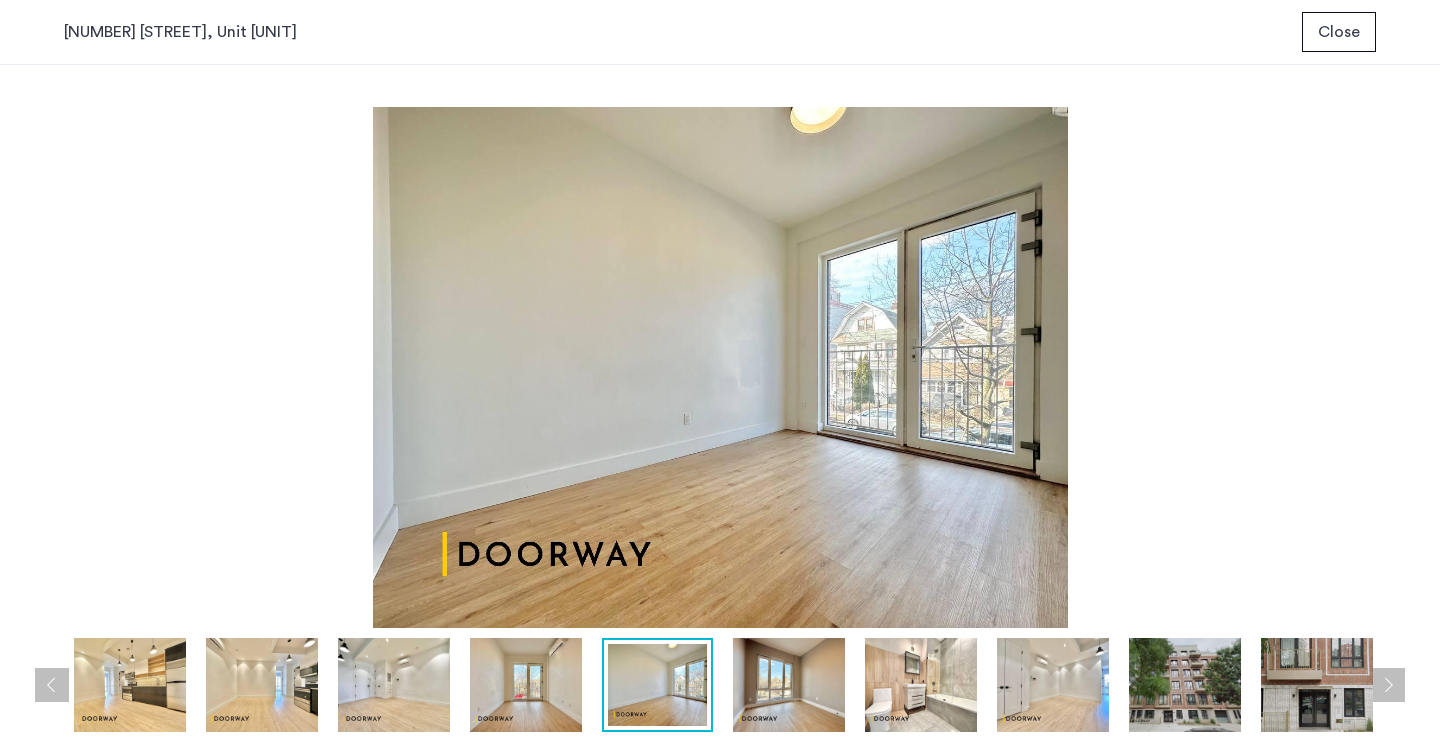 click at bounding box center [1388, 685] 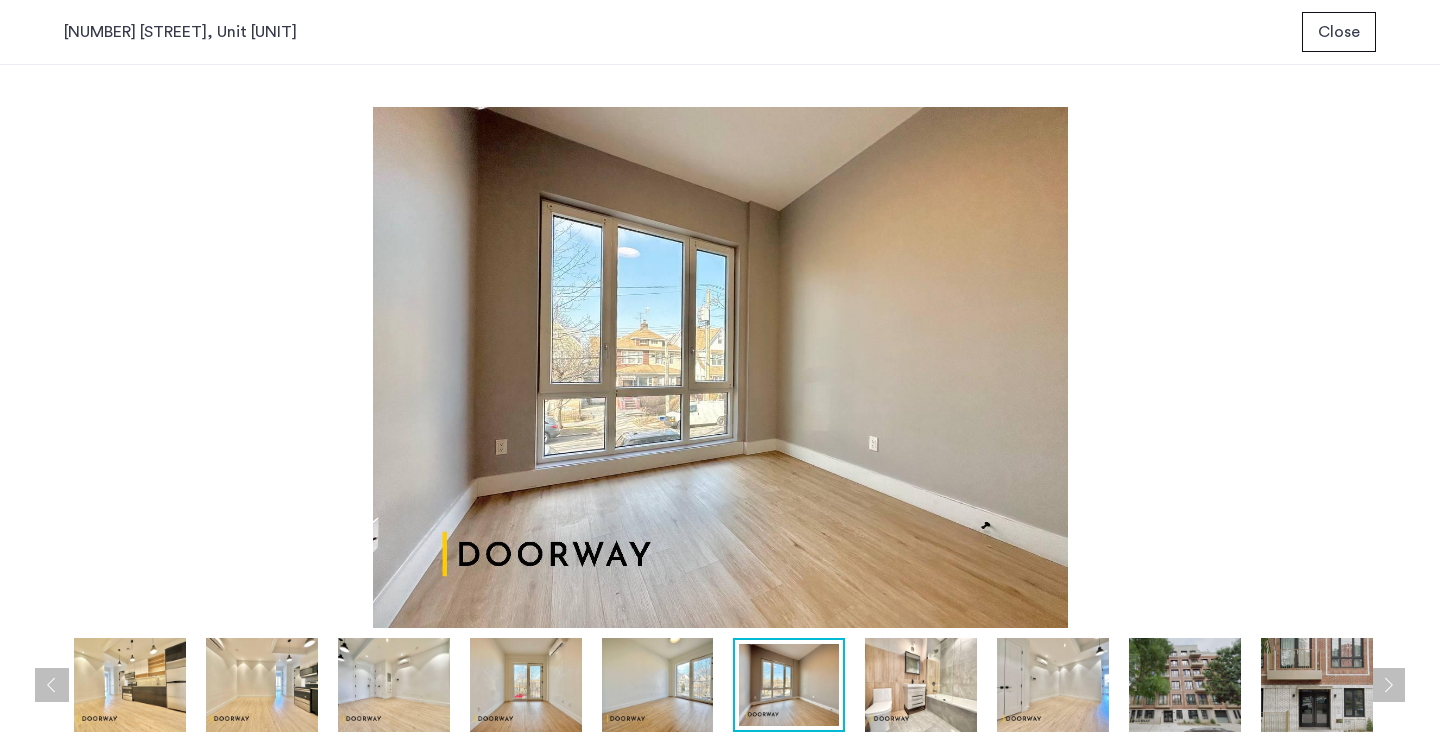 click at bounding box center [1388, 685] 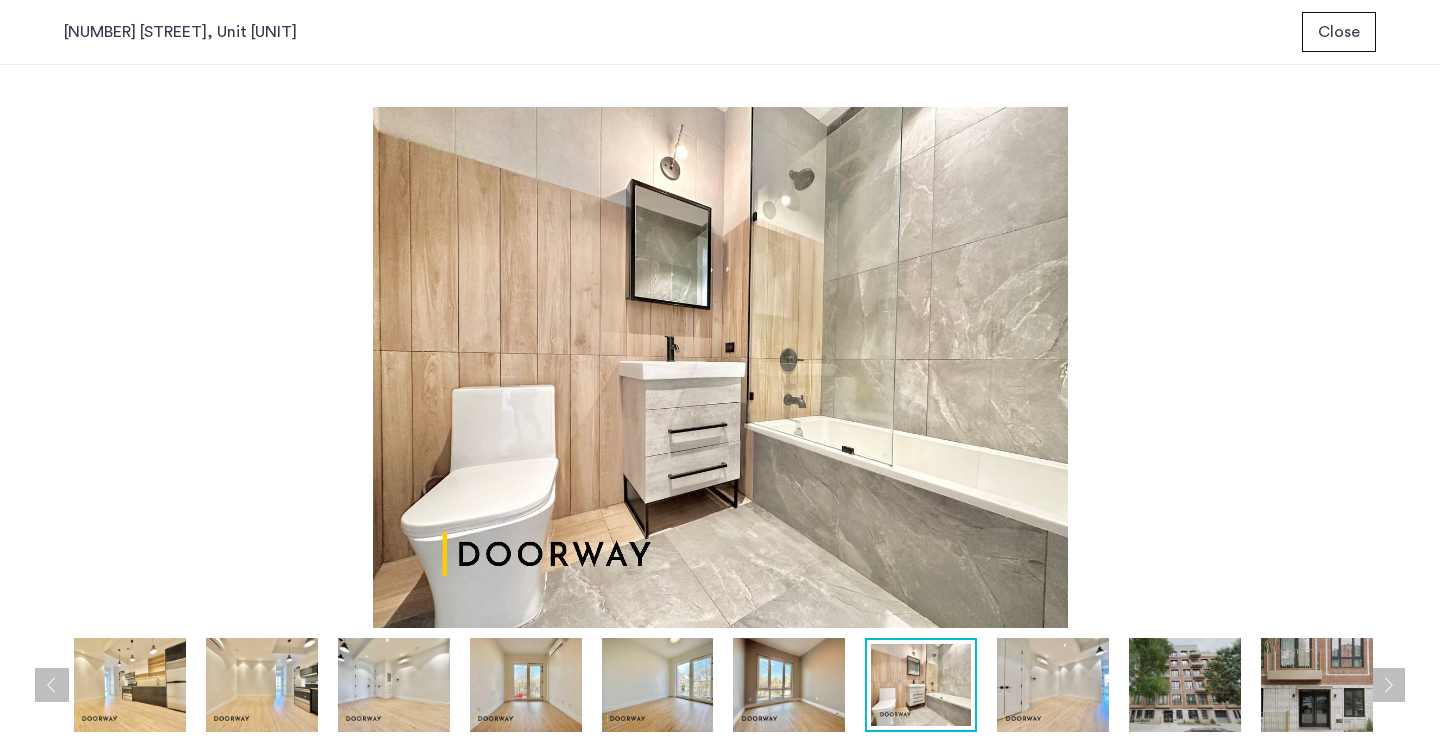 click at bounding box center [1388, 685] 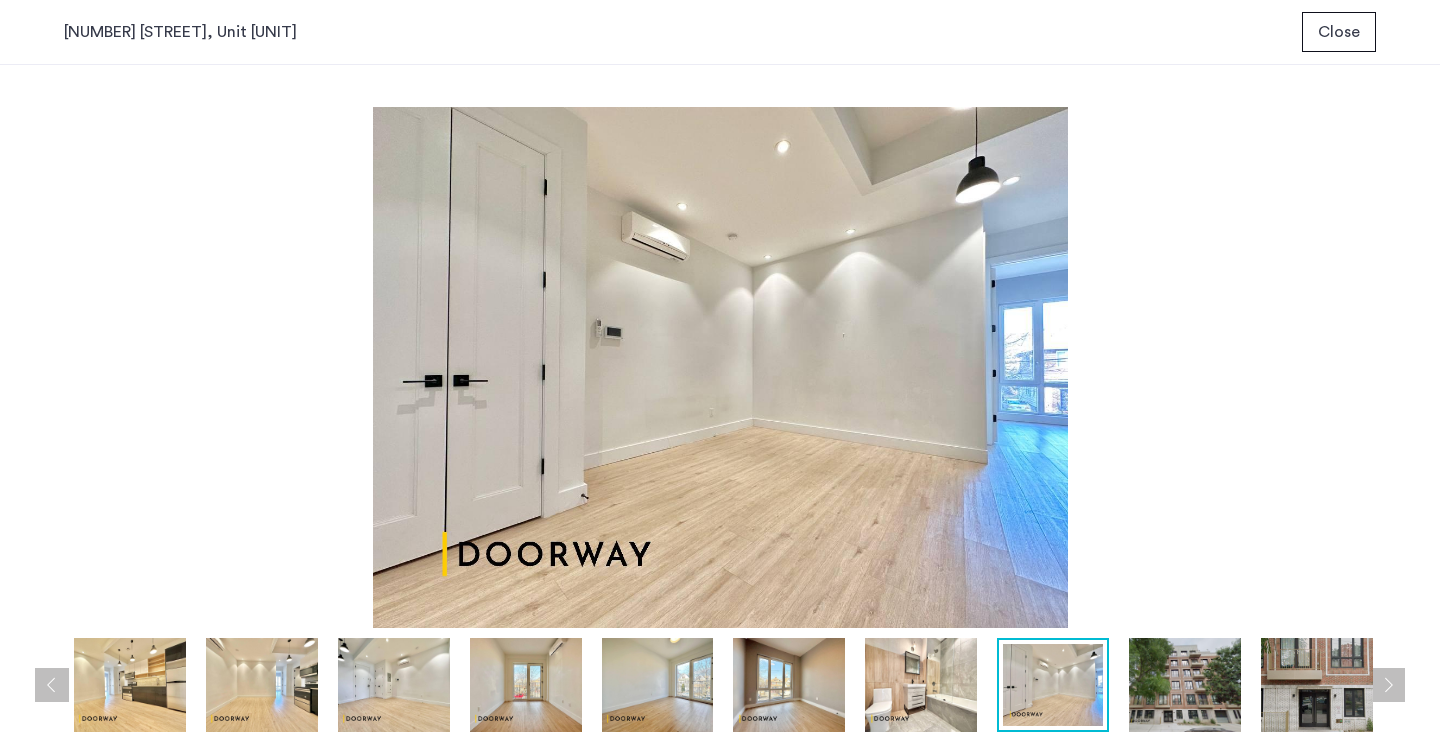 click at bounding box center (1388, 685) 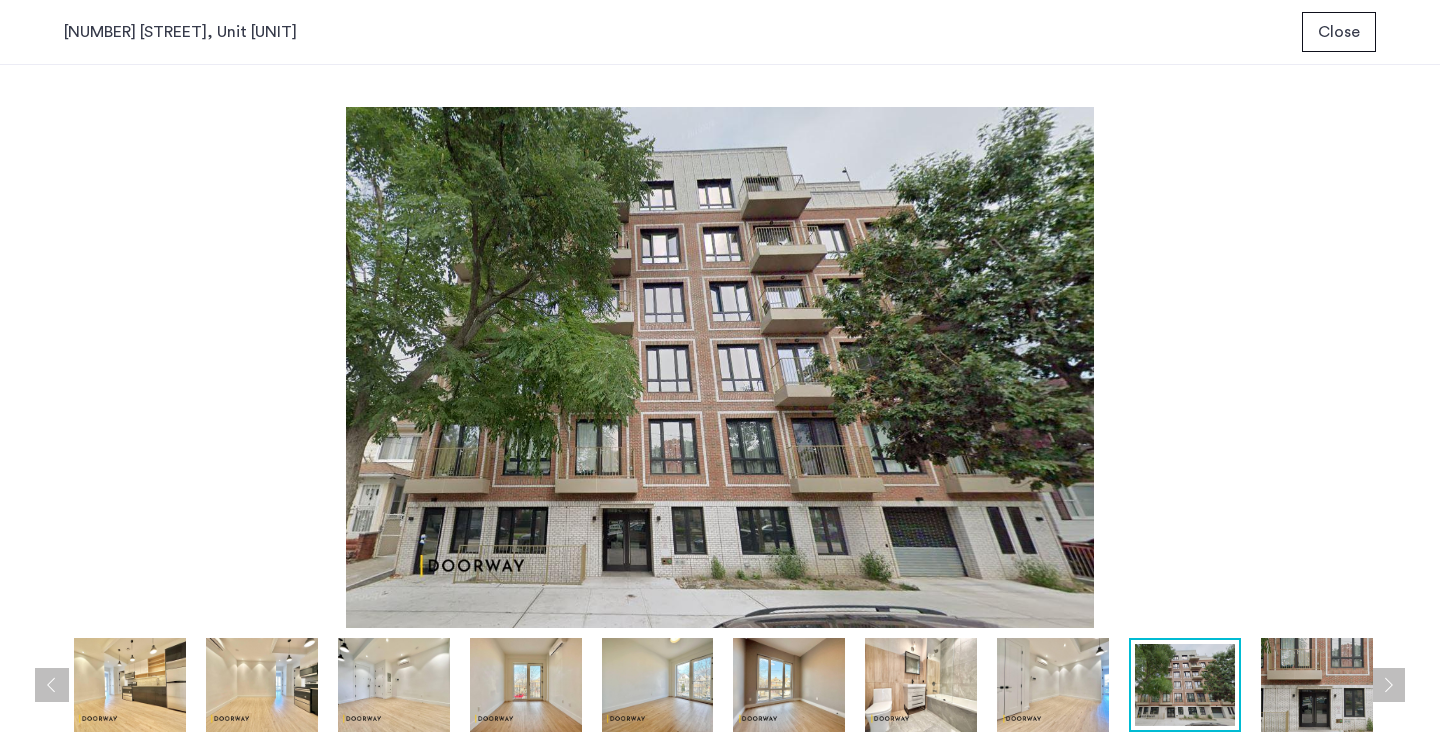 click at bounding box center [1388, 685] 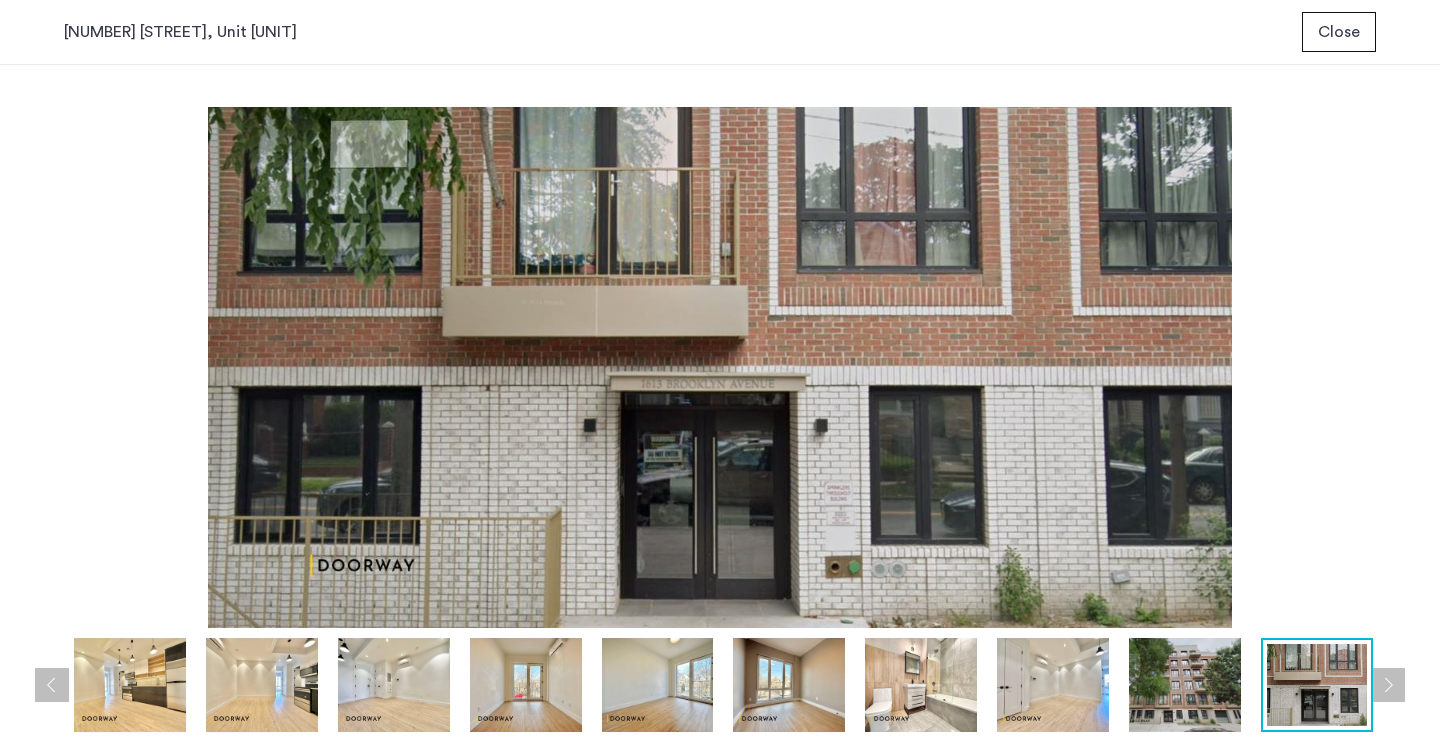 click at bounding box center [1388, 685] 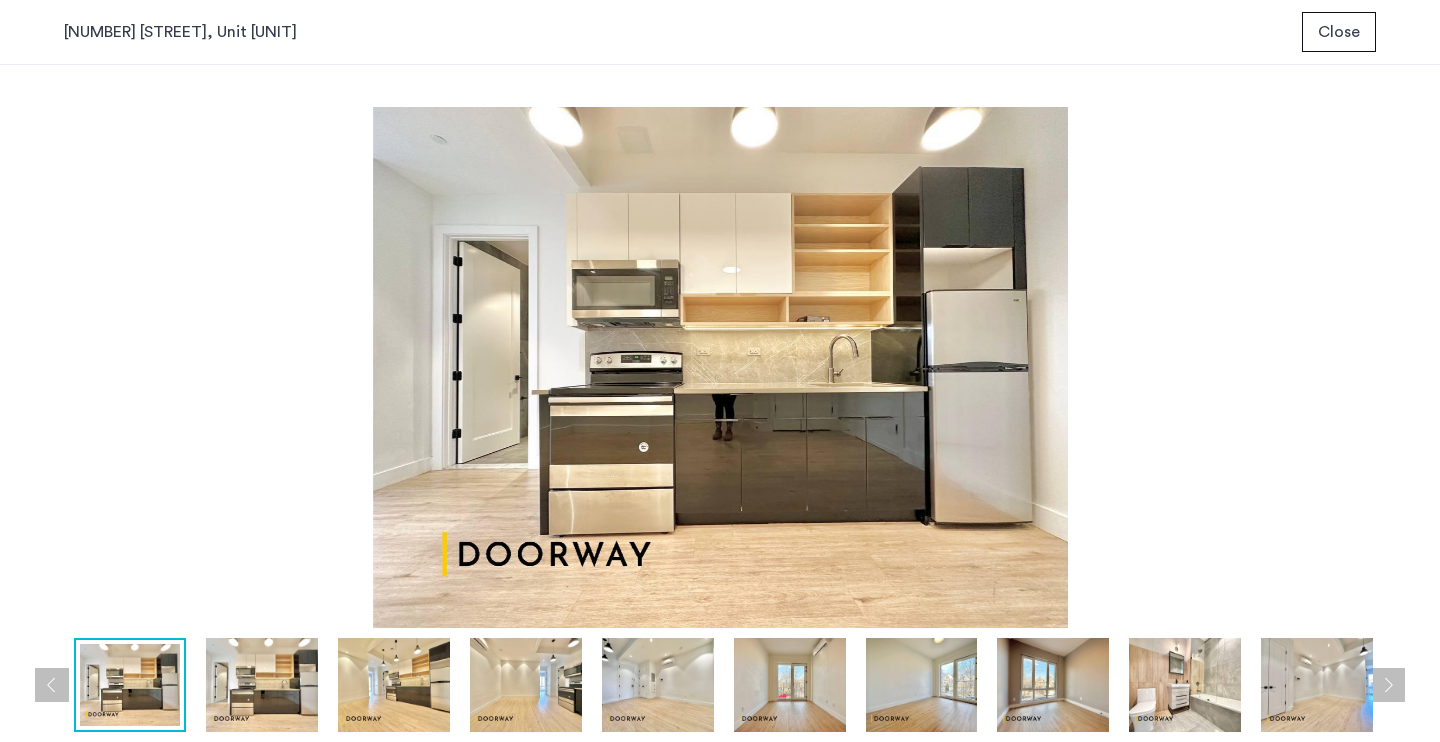 click at bounding box center [1388, 685] 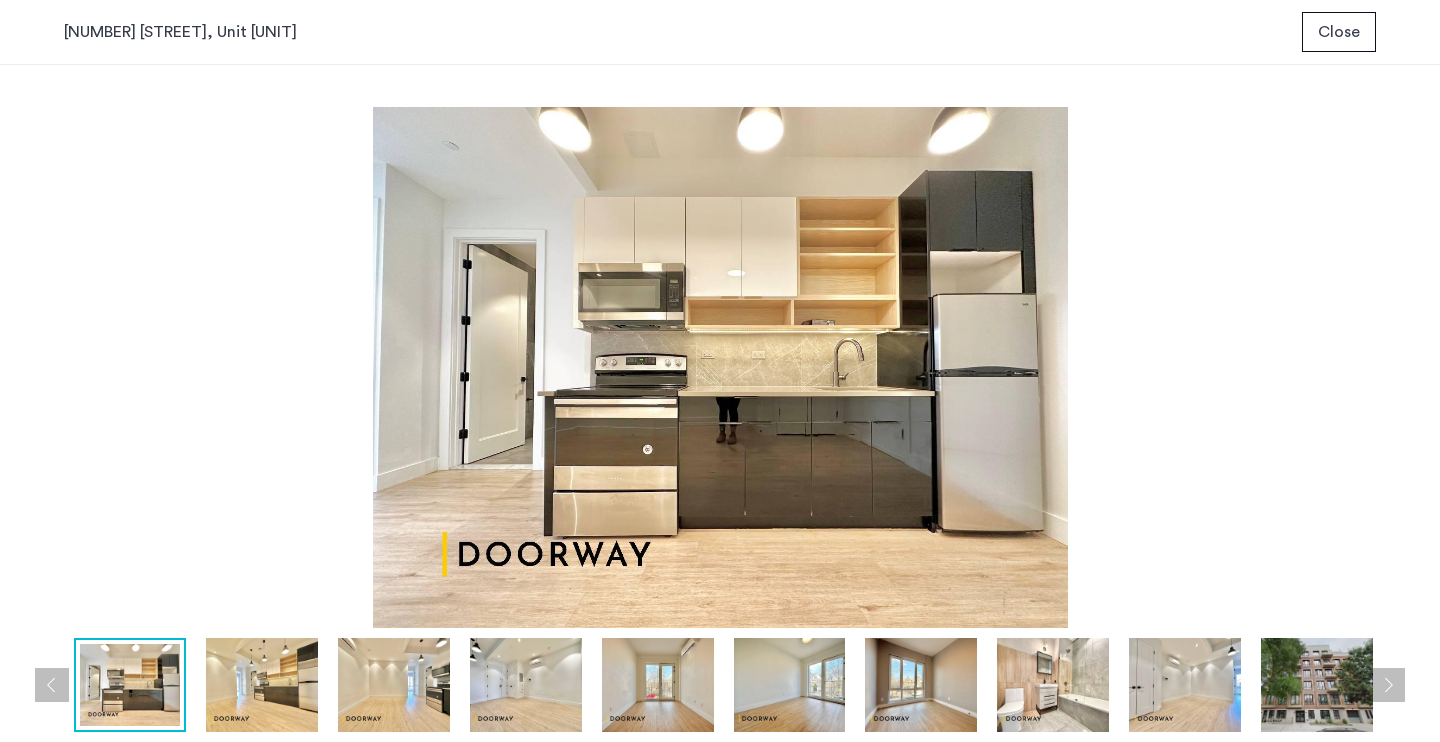 click on "Close" at bounding box center [1339, 32] 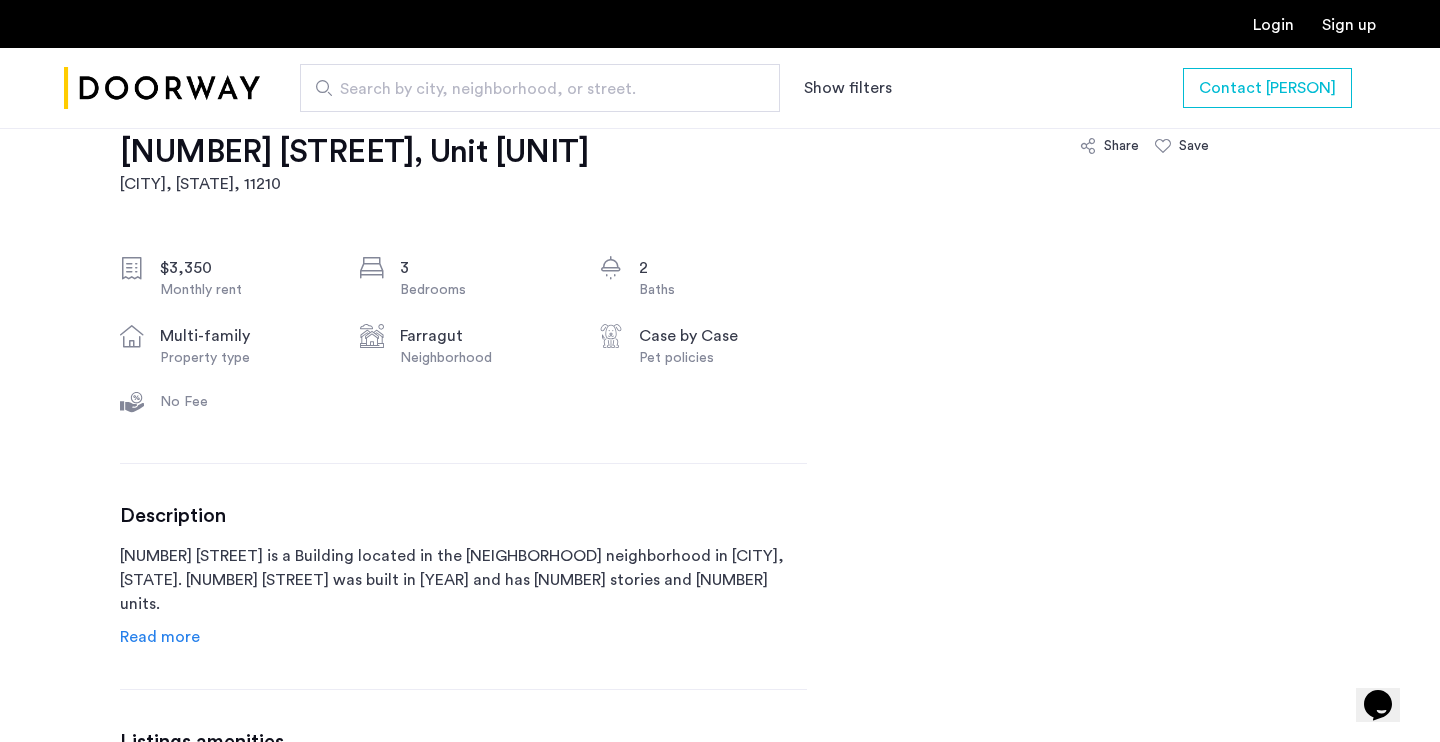 scroll, scrollTop: 692, scrollLeft: 0, axis: vertical 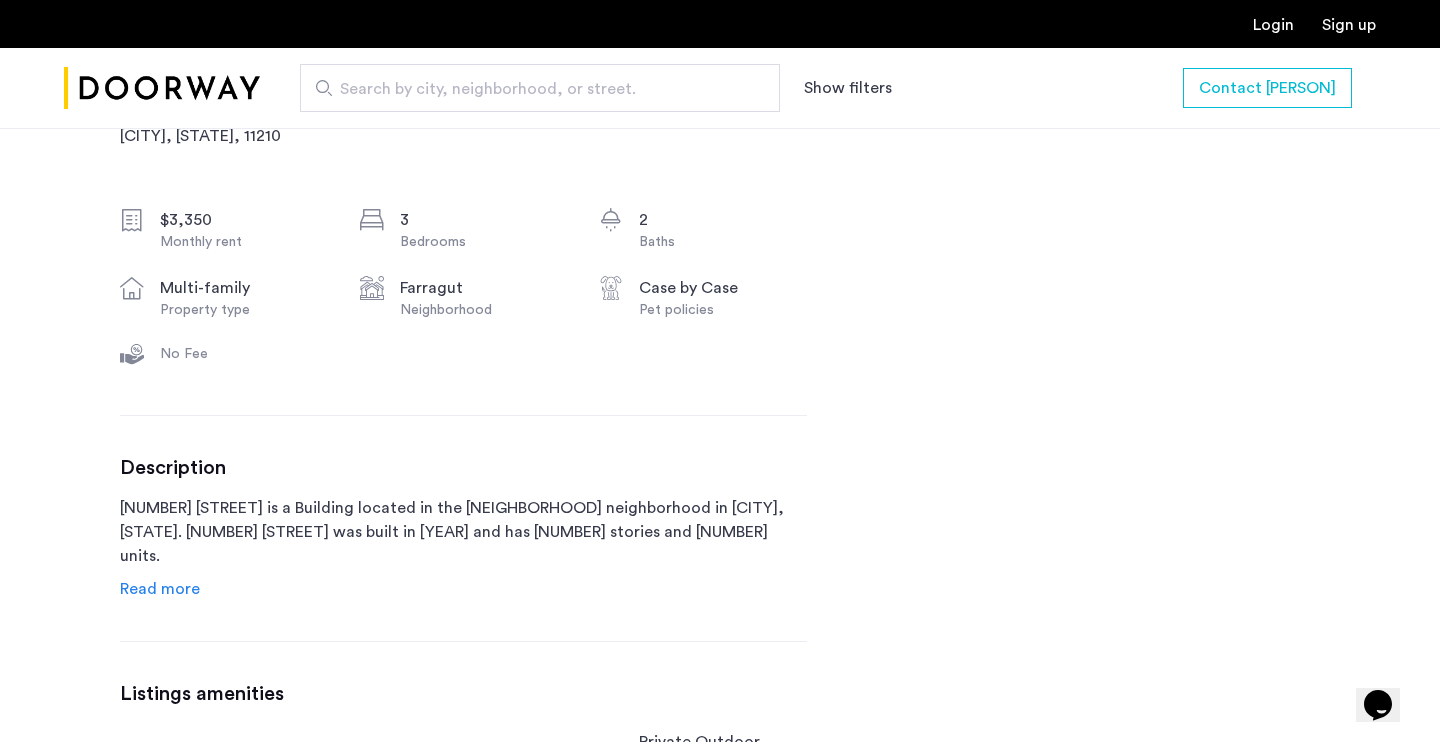 click on "Description [NUMBER] [STREET] is a Building located in the [NEIGHBORHOOD] neighborhood in [CITY], [STATE]. [NUMBER] [STREET] was built in [YEAR] and has [NUMBER] stories and [NUMBER] units.   These photos are of a similar apartment unit.
Spacious [NUMBER] bed/[NUMBER] bath apartment on a tree-lined street in [NEIGHBORHOOD]!
This unit features an open kitchen with ample storage, stainless steel appliances, hardwood floors, a huge living space, split A/C units, large windows letting in lots of light, and a private balcony!
Building perks include: lounge, game room, bike room, gym, laundry in the basement, and parking. Residents will also enjoy easy access to the [TRAIN_LINE] and [TRAIN_LINE] trains, local restaurants, and all the essentials.
Pet friendly and guarantors welcome. Schedule your showing today! Virtual tours are also available. Read more" 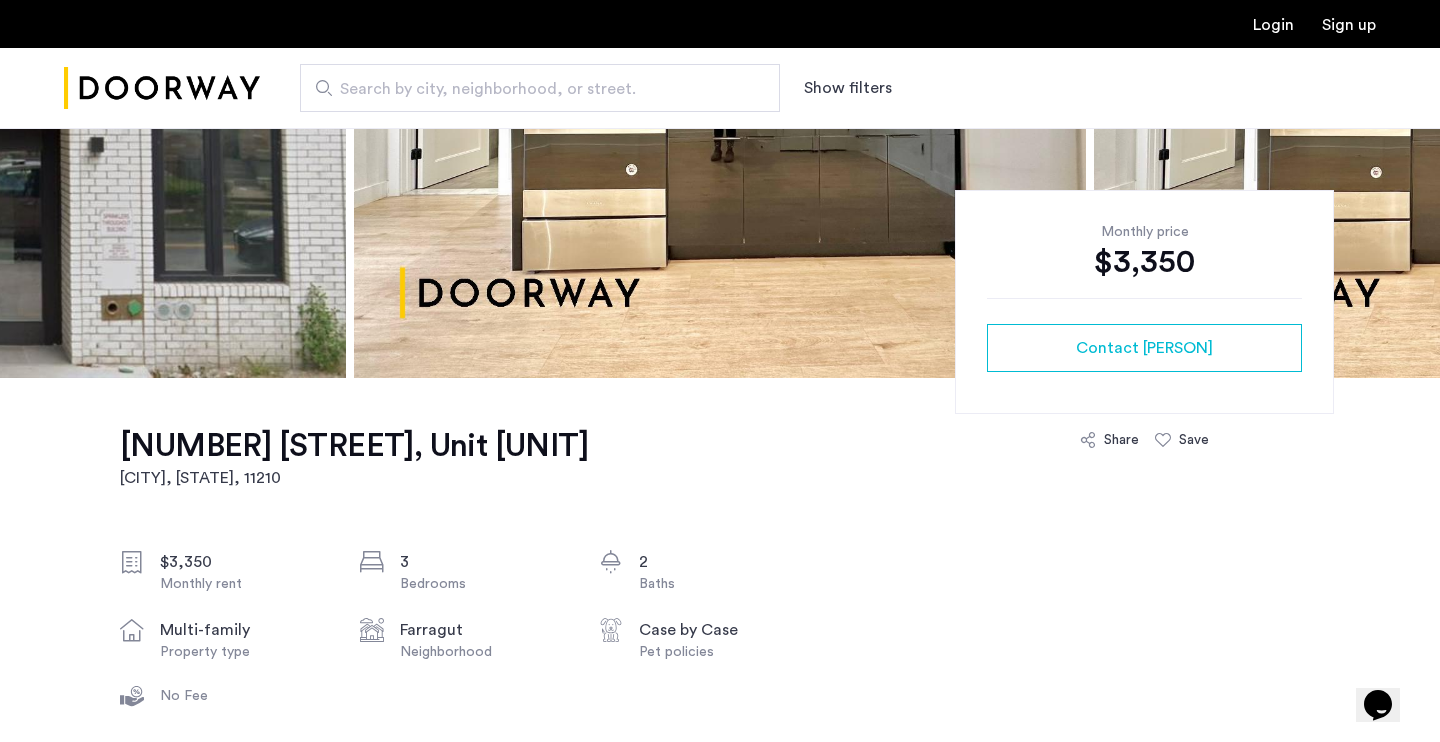 scroll, scrollTop: 0, scrollLeft: 0, axis: both 